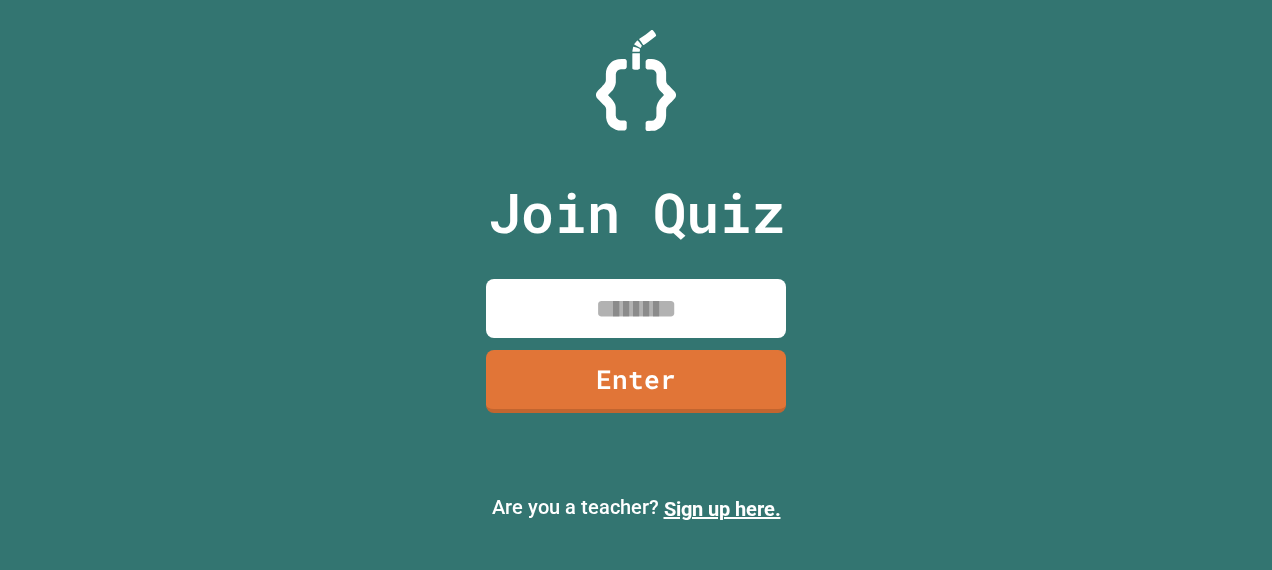 scroll, scrollTop: 0, scrollLeft: 0, axis: both 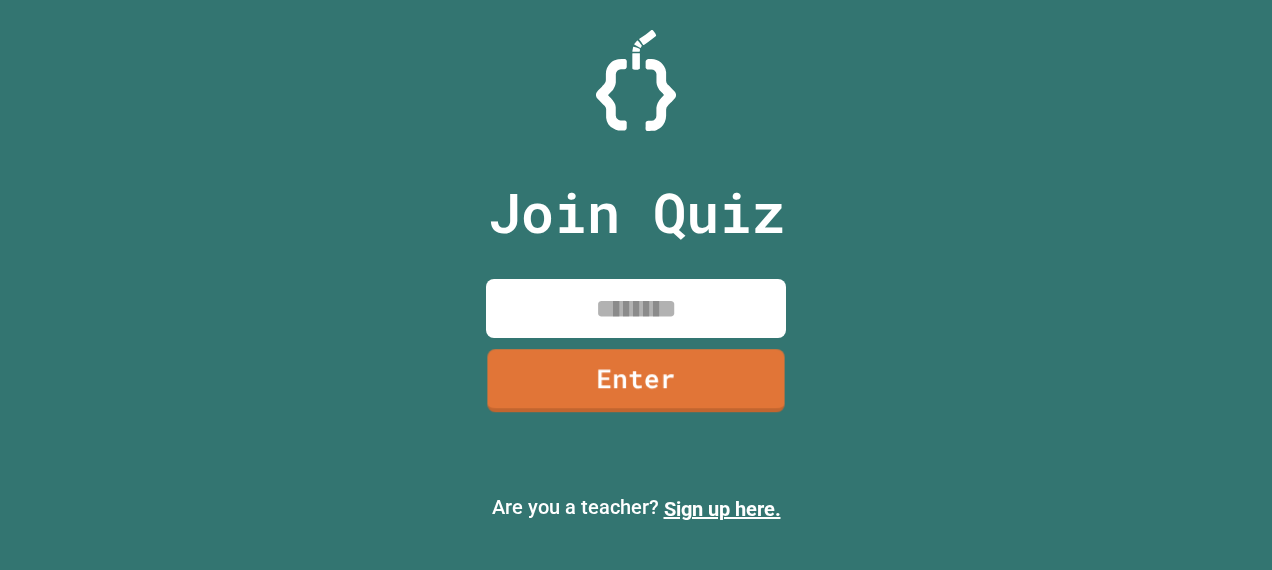 click at bounding box center (636, 308) 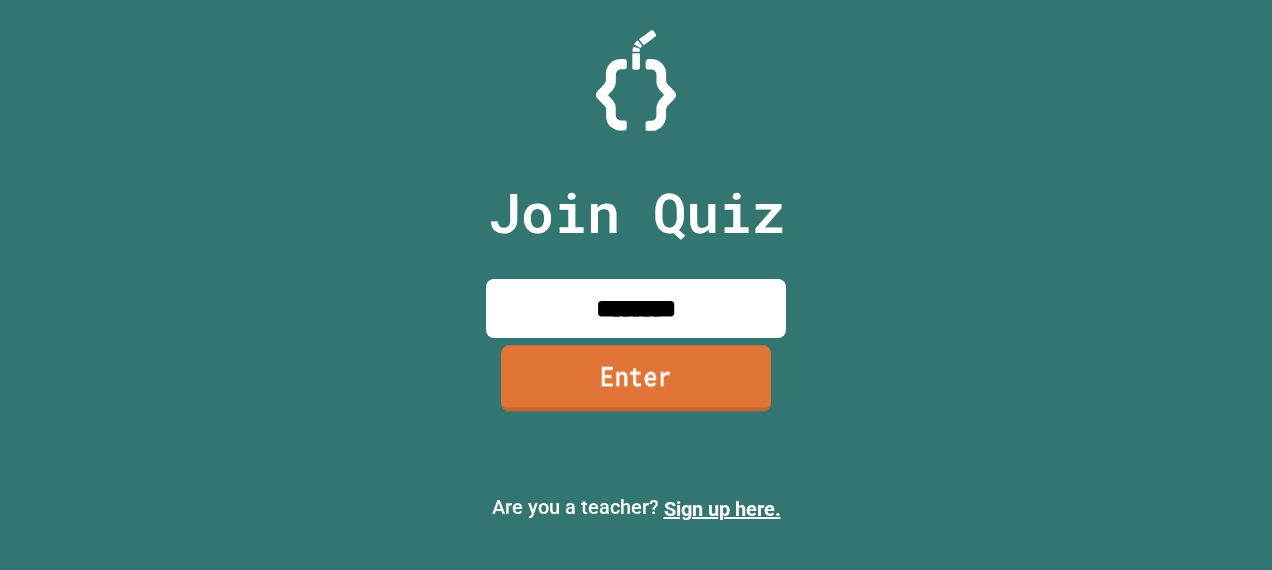 type on "********" 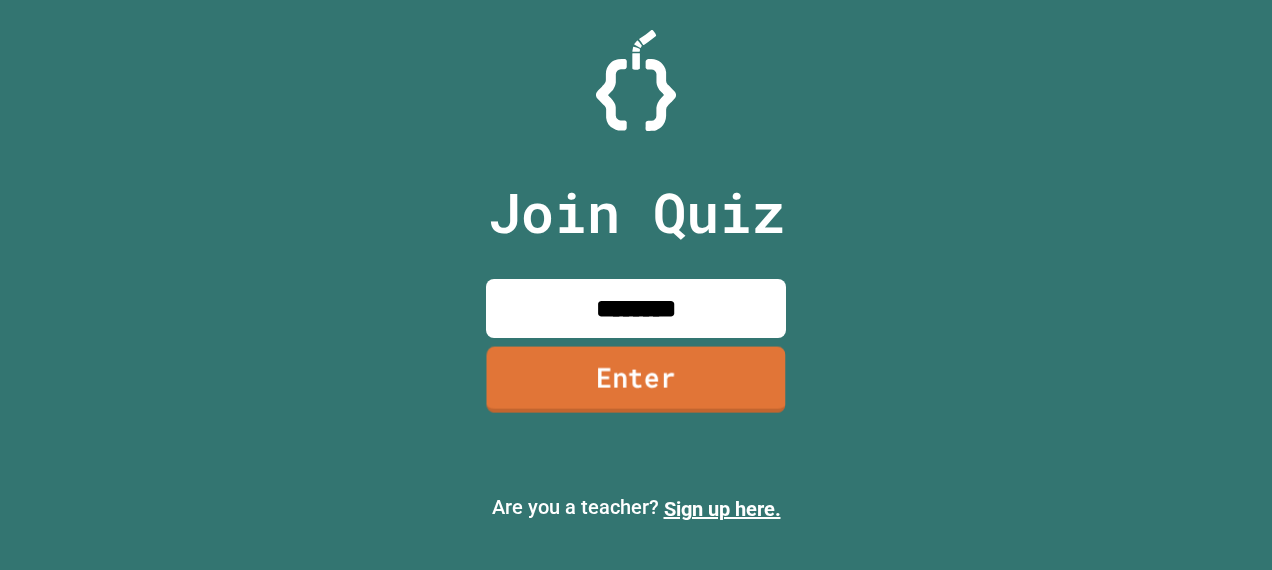 click on "Enter" at bounding box center (636, 380) 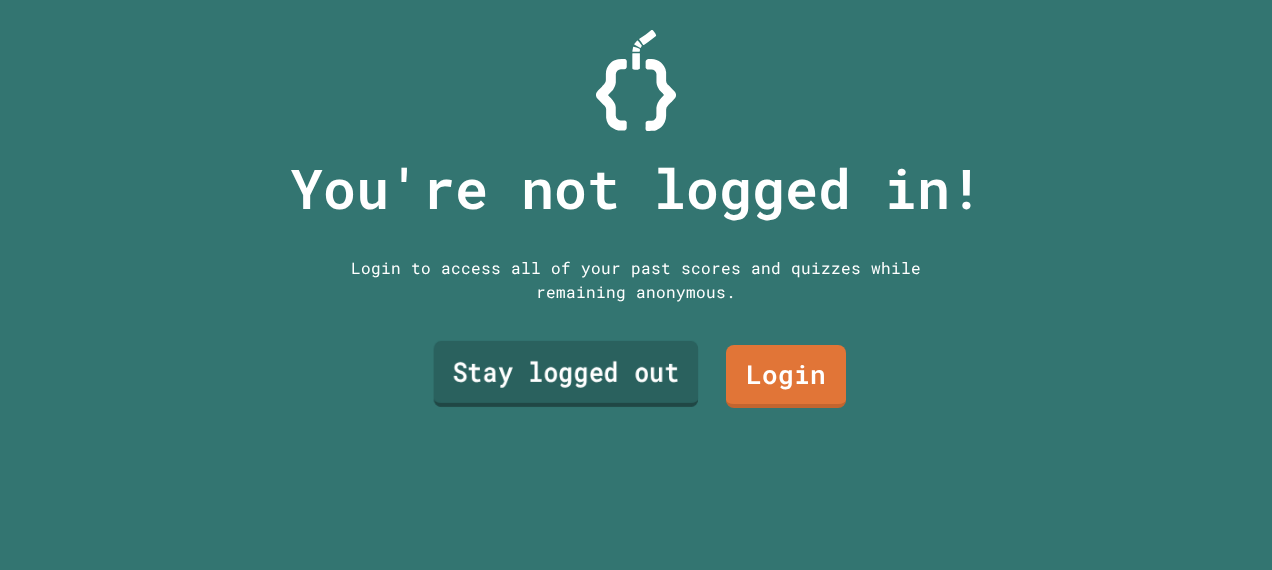 click on "Stay logged out" at bounding box center (566, 374) 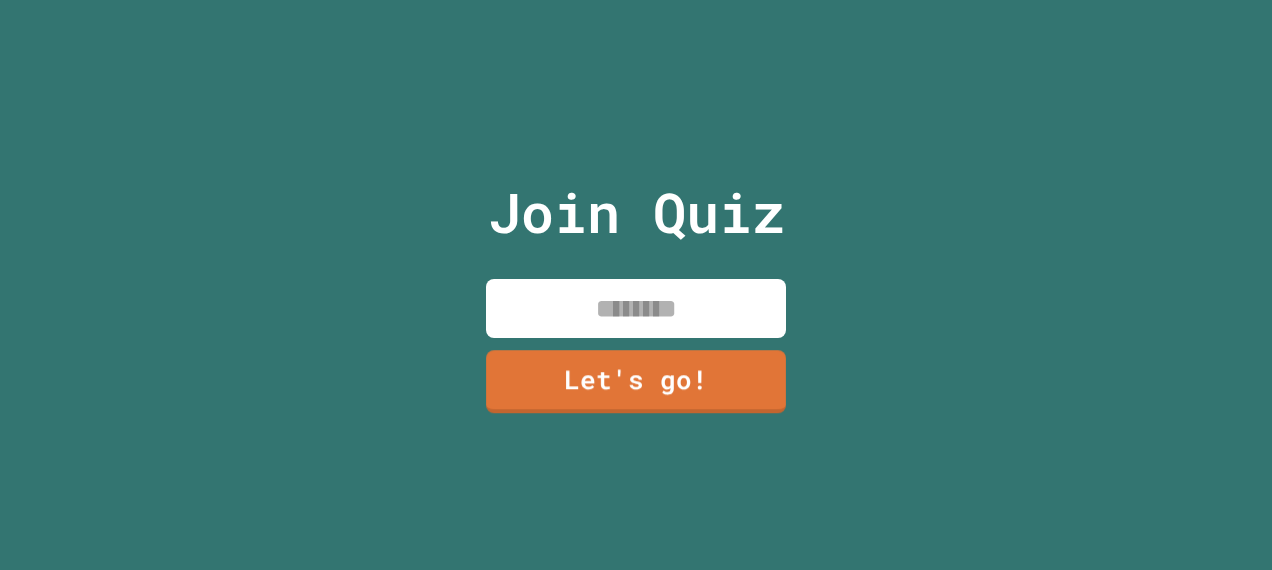 click at bounding box center [636, 308] 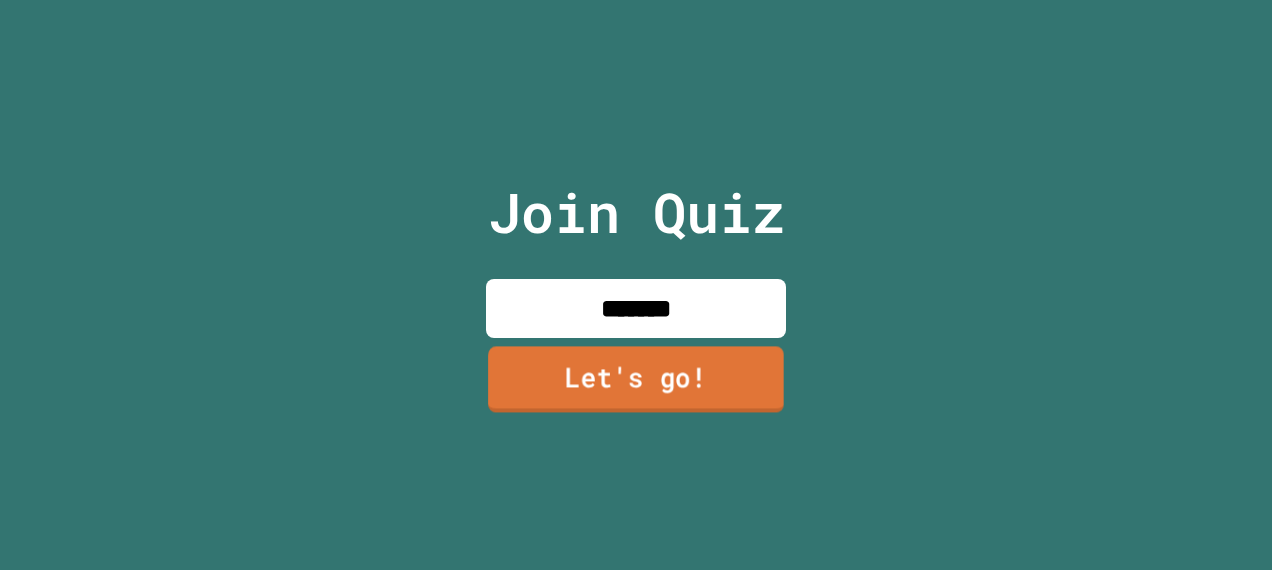 type on "*******" 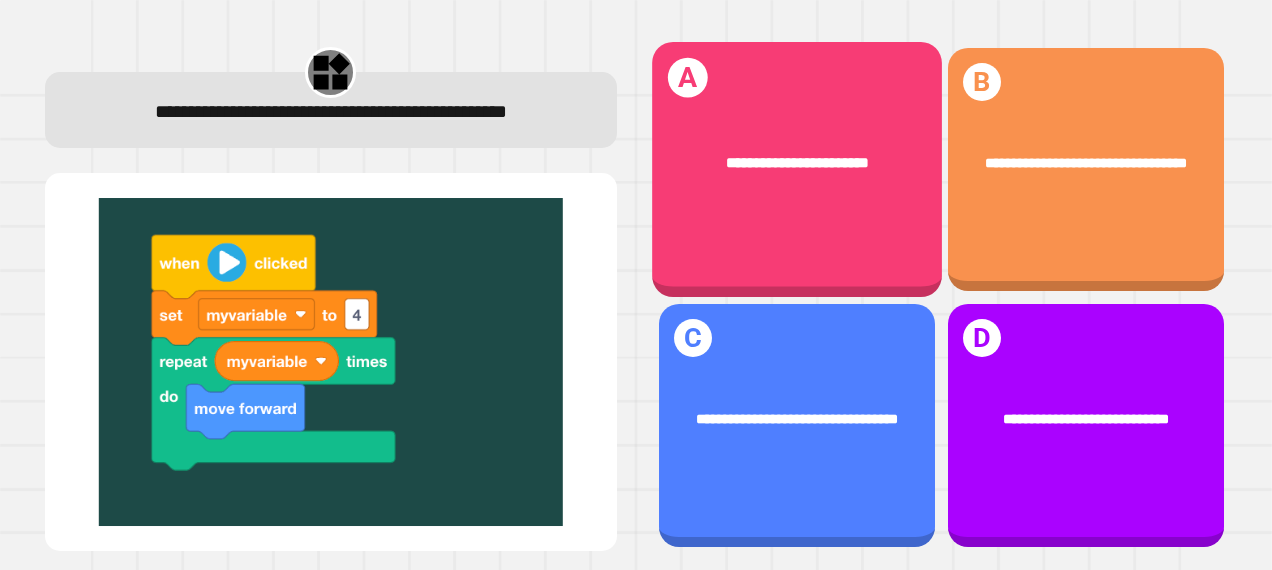 click on "**********" at bounding box center (797, 164) 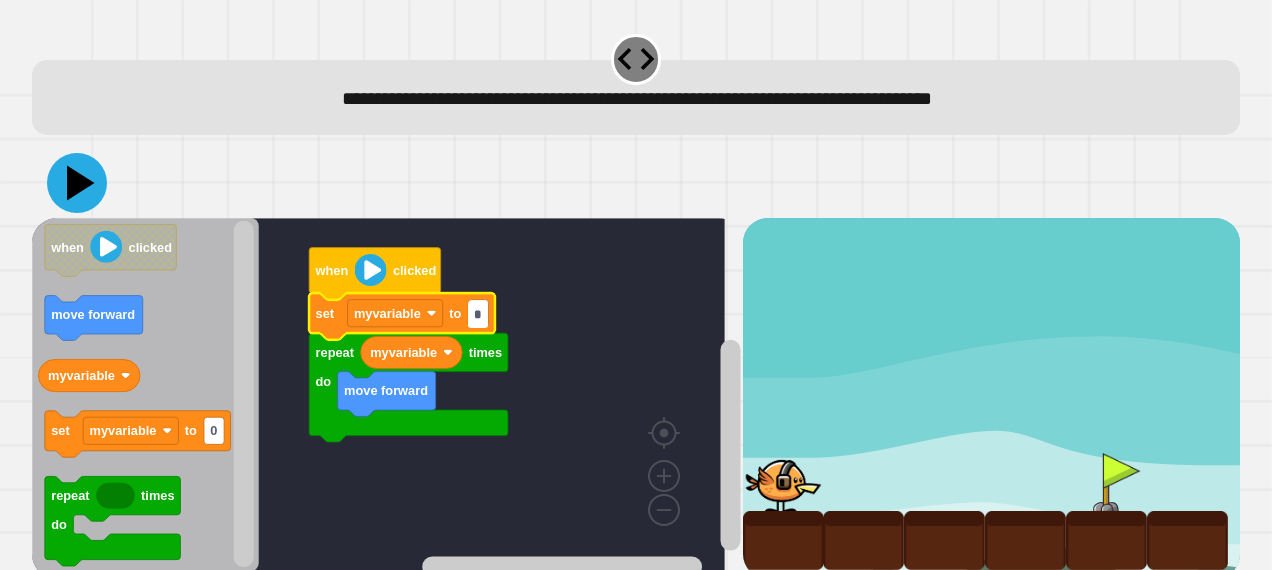 type on "*" 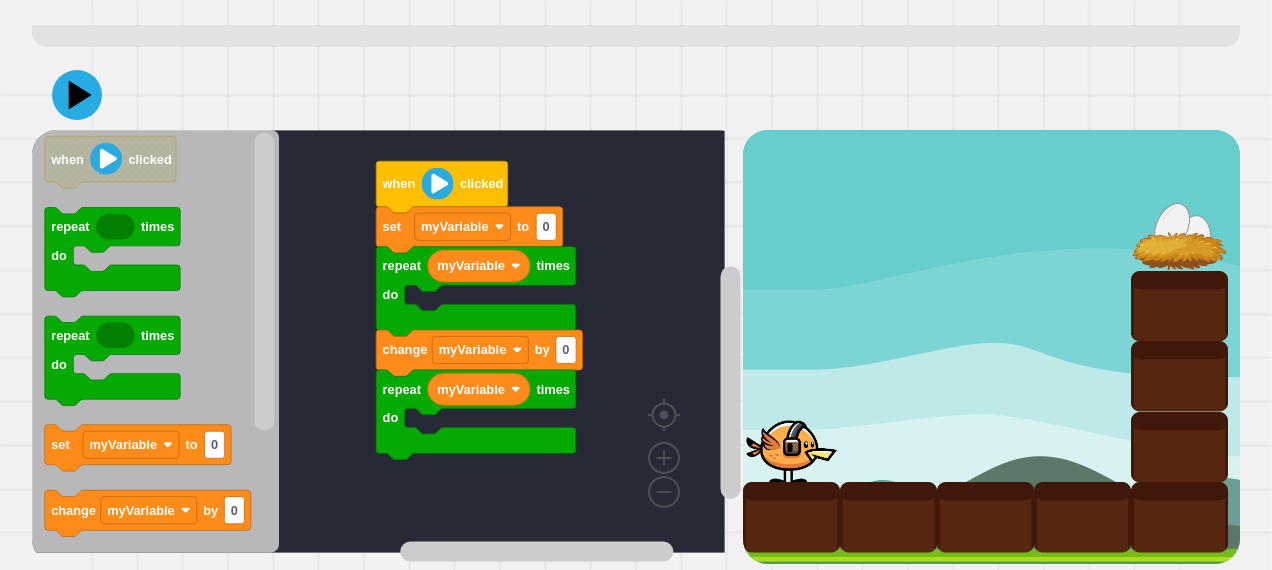 scroll, scrollTop: 95, scrollLeft: 0, axis: vertical 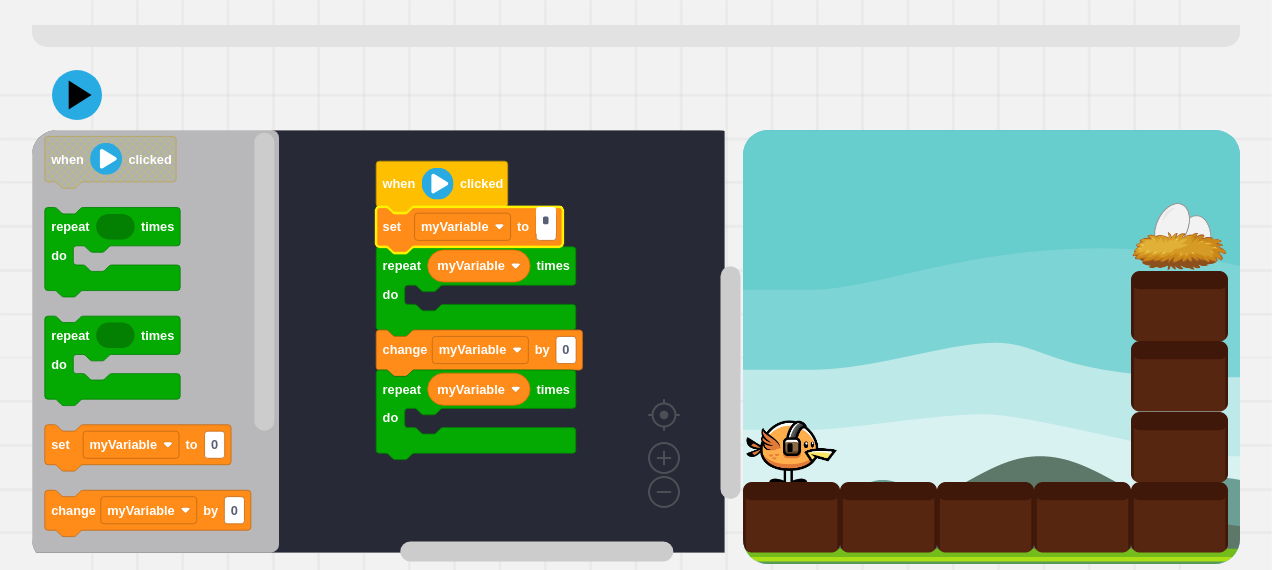 type on "*" 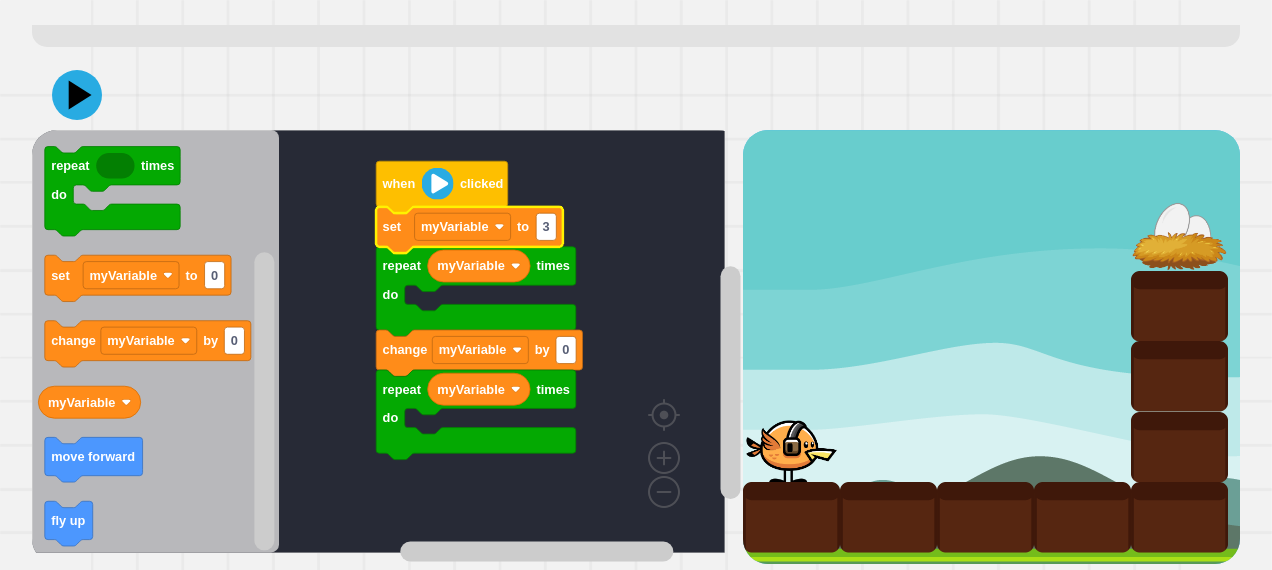 click 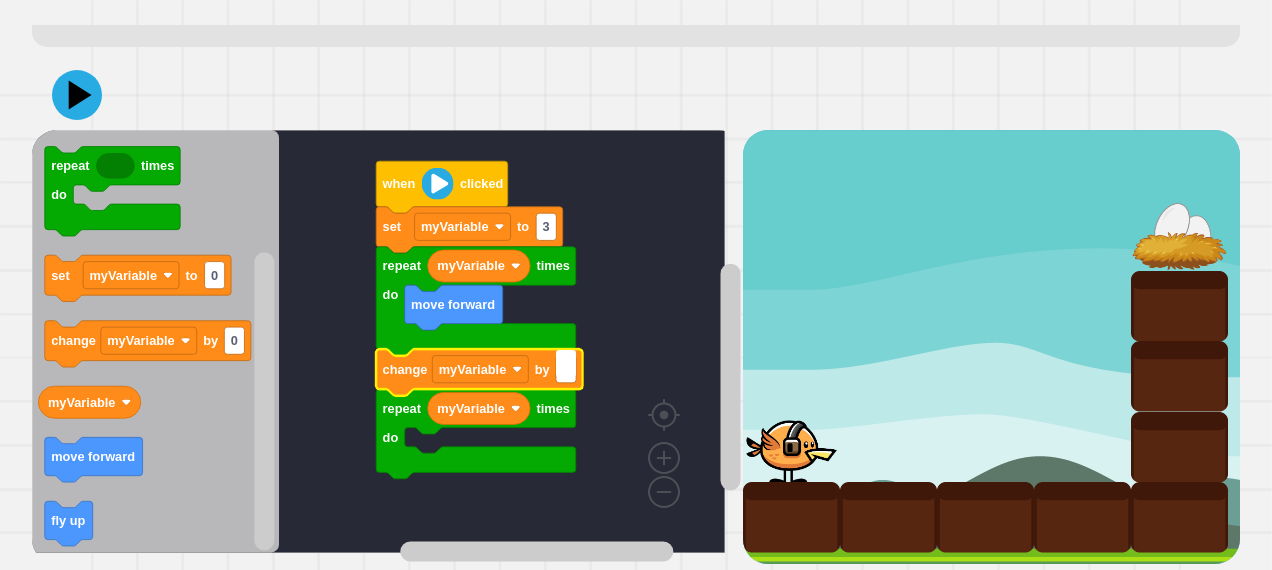 type on "*" 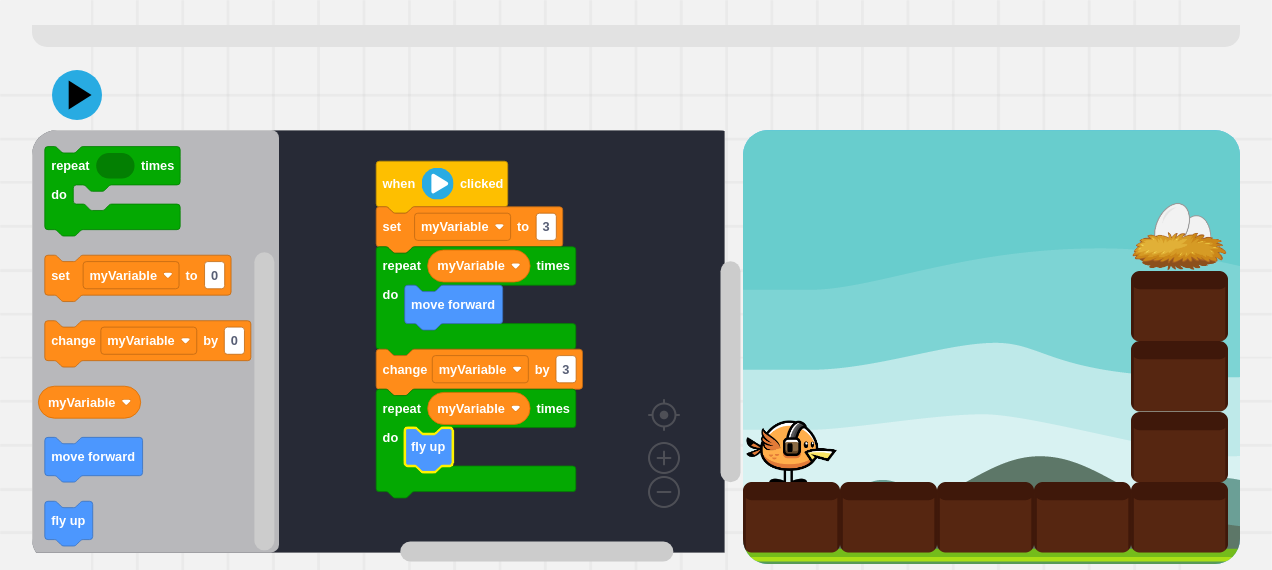 click 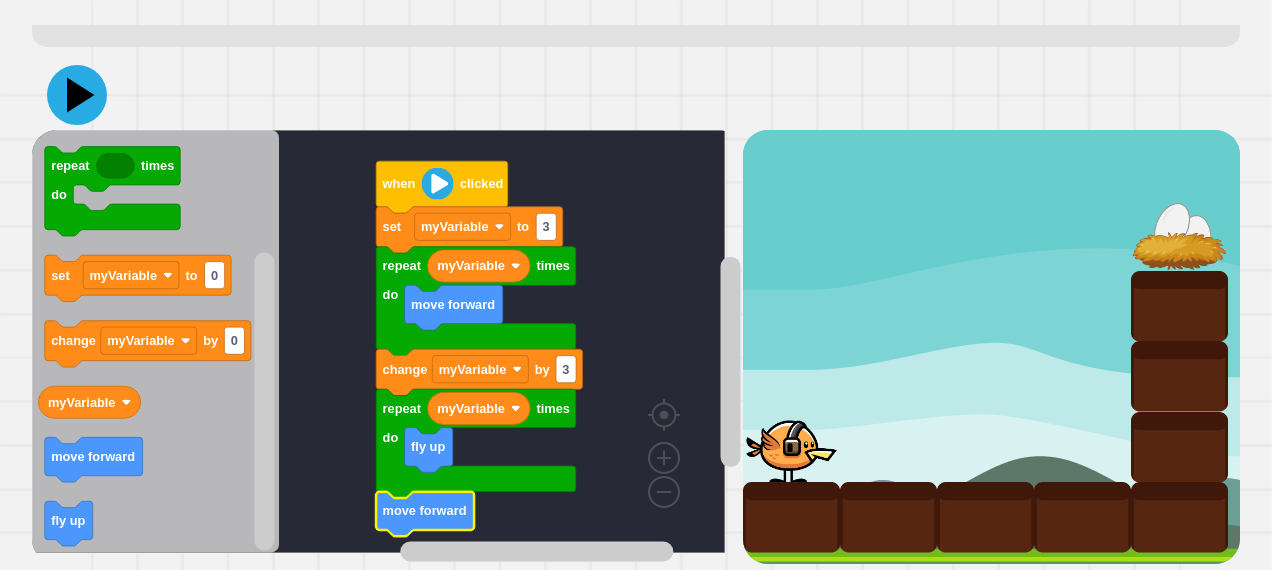 click 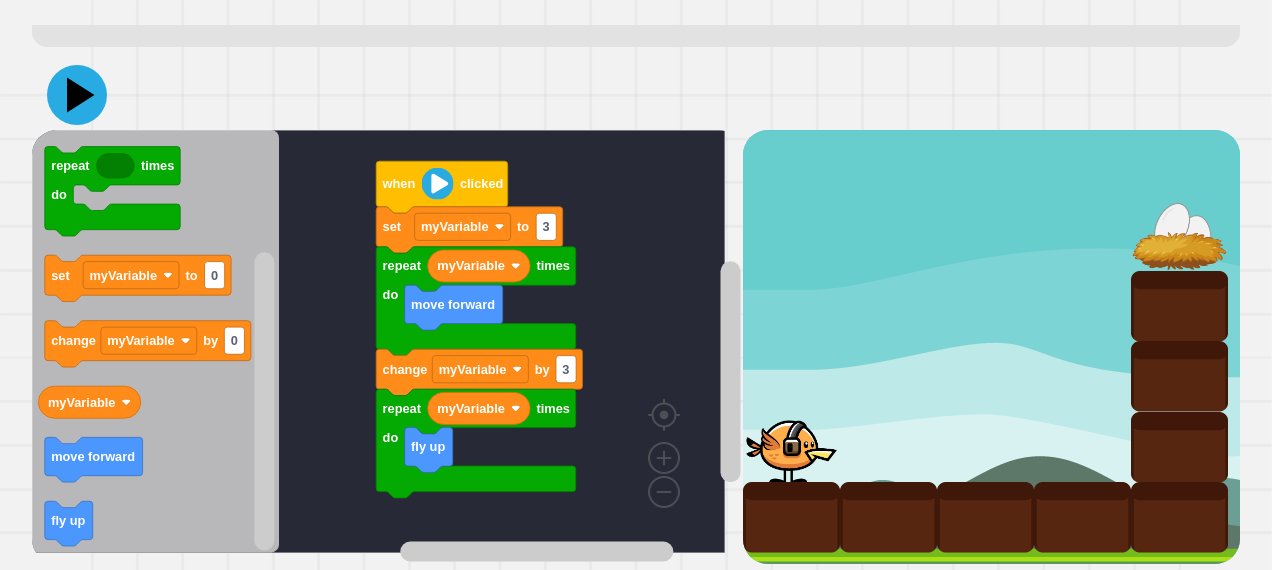 click 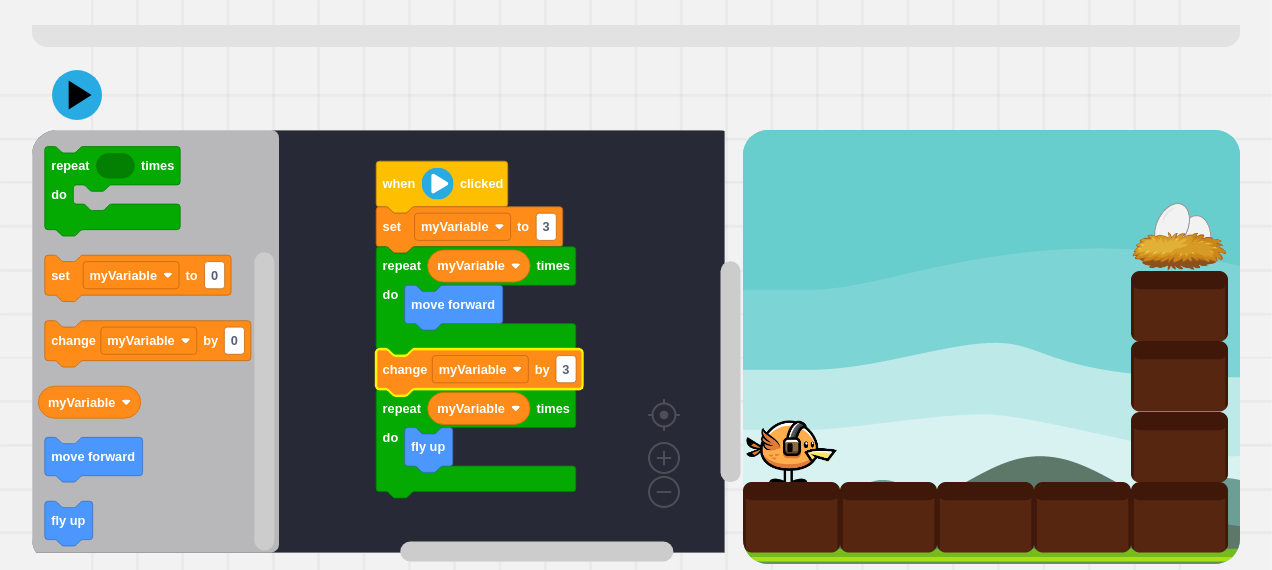 click on "3" 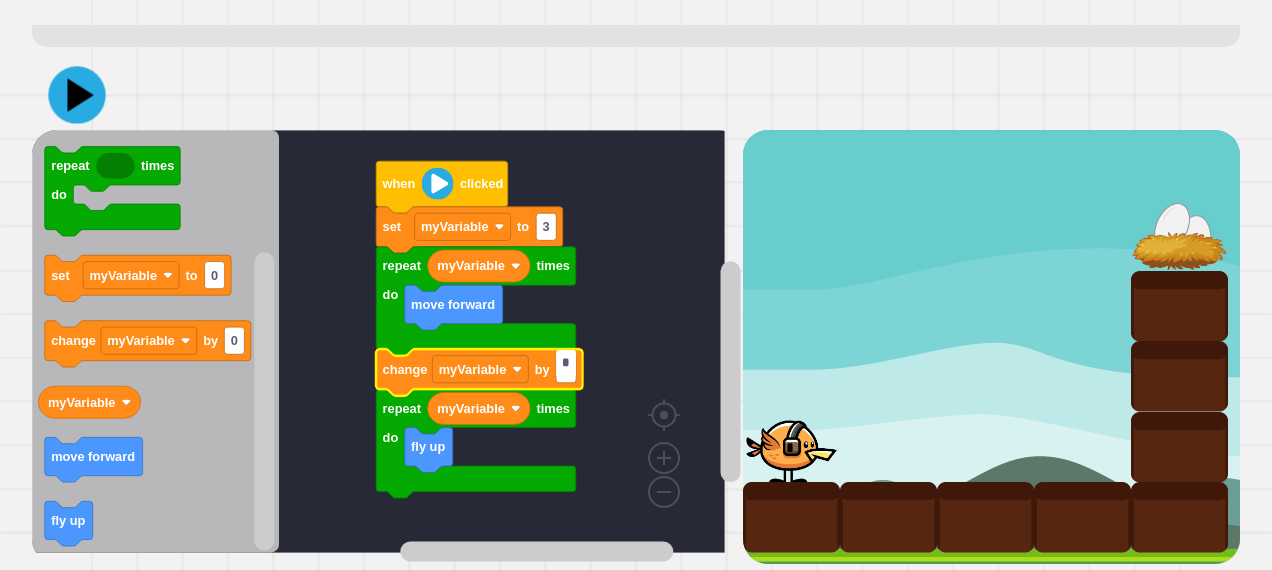 type on "*" 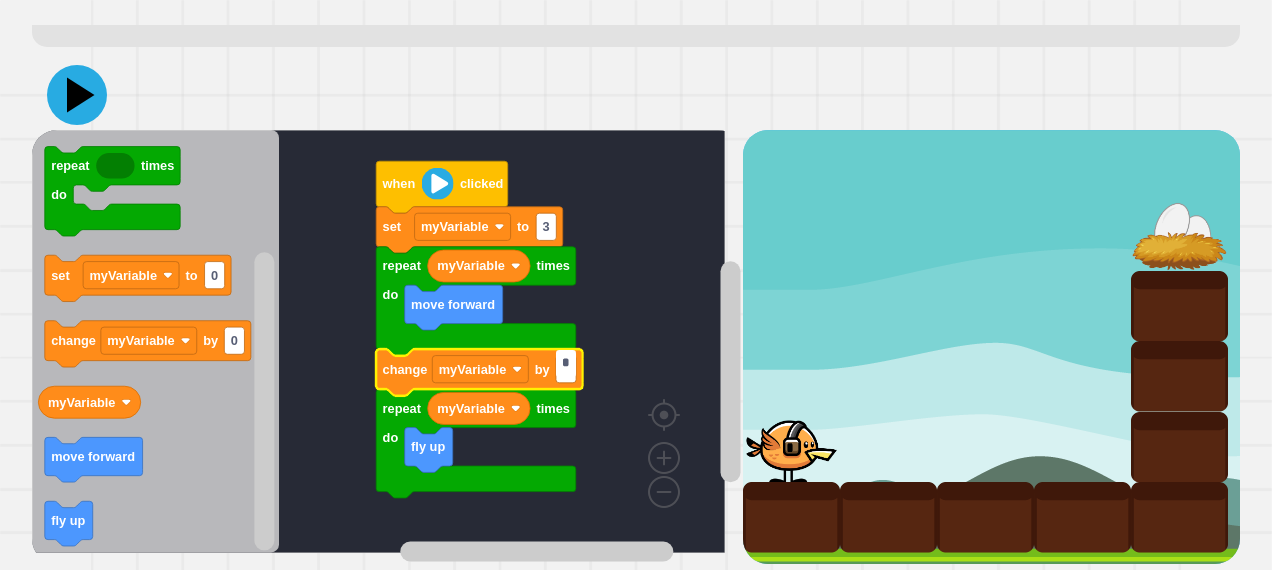 click 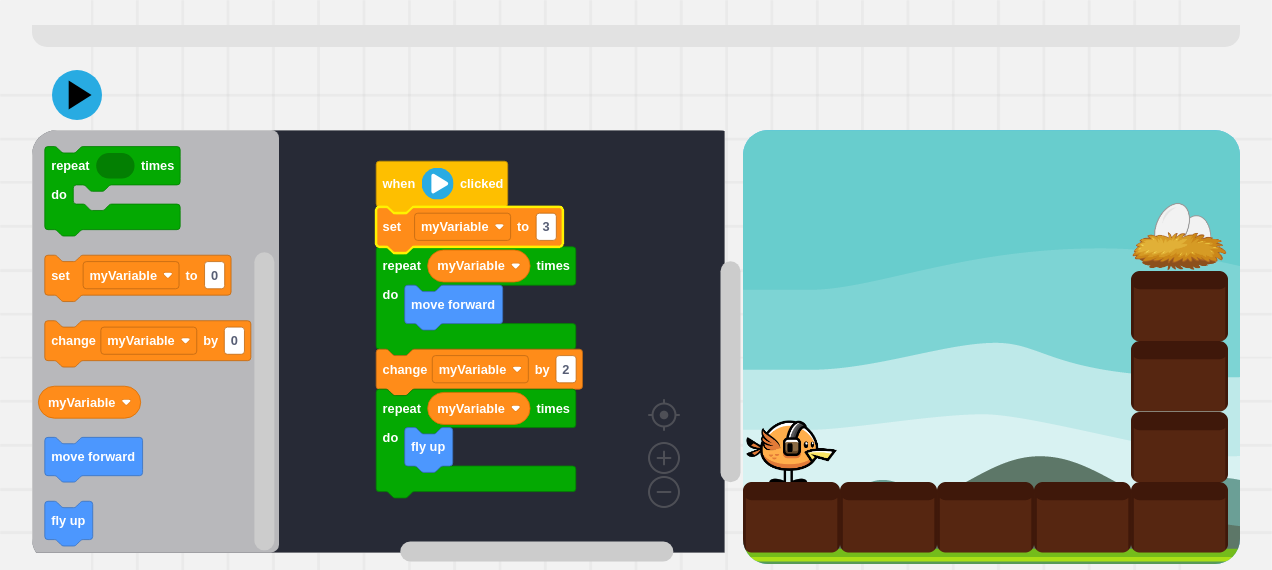 click on "myVariable" 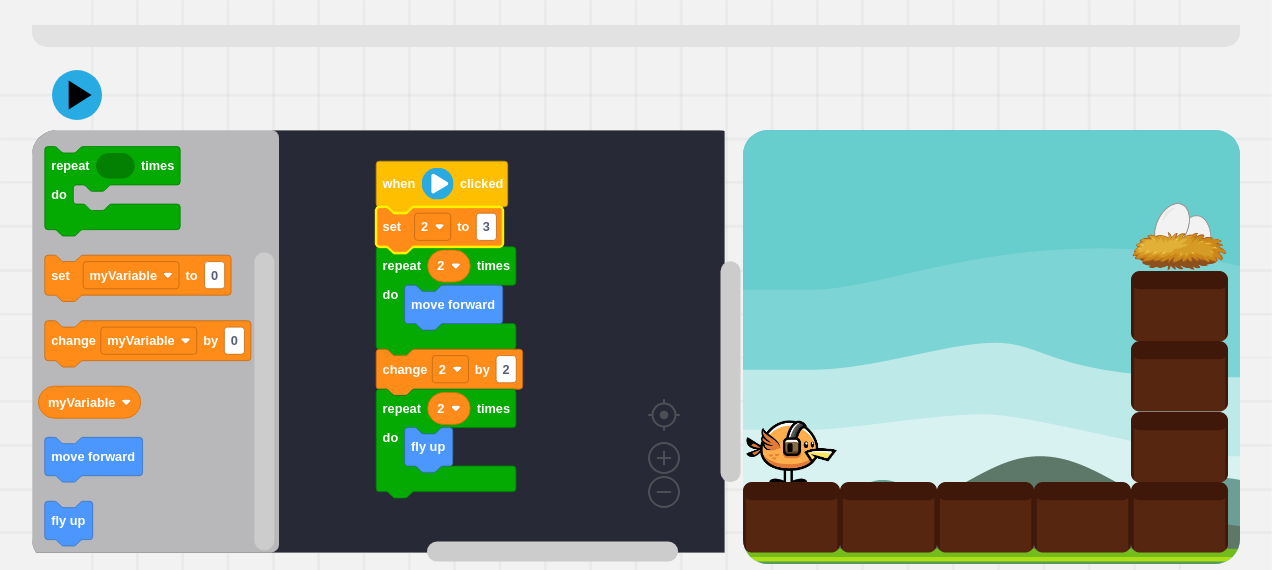 click 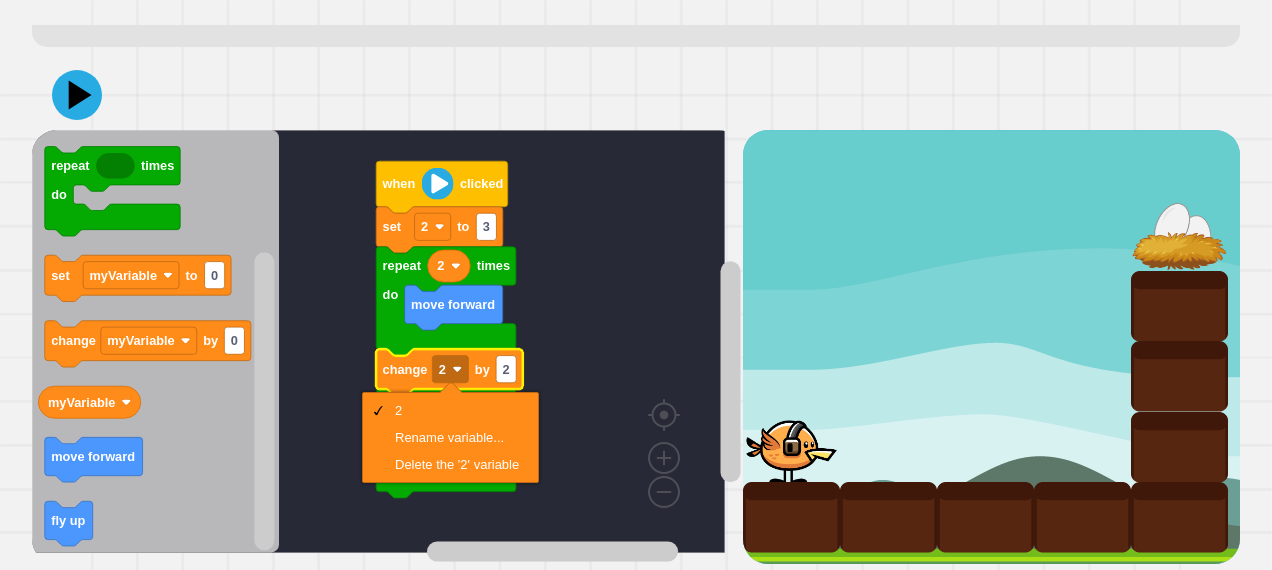 click 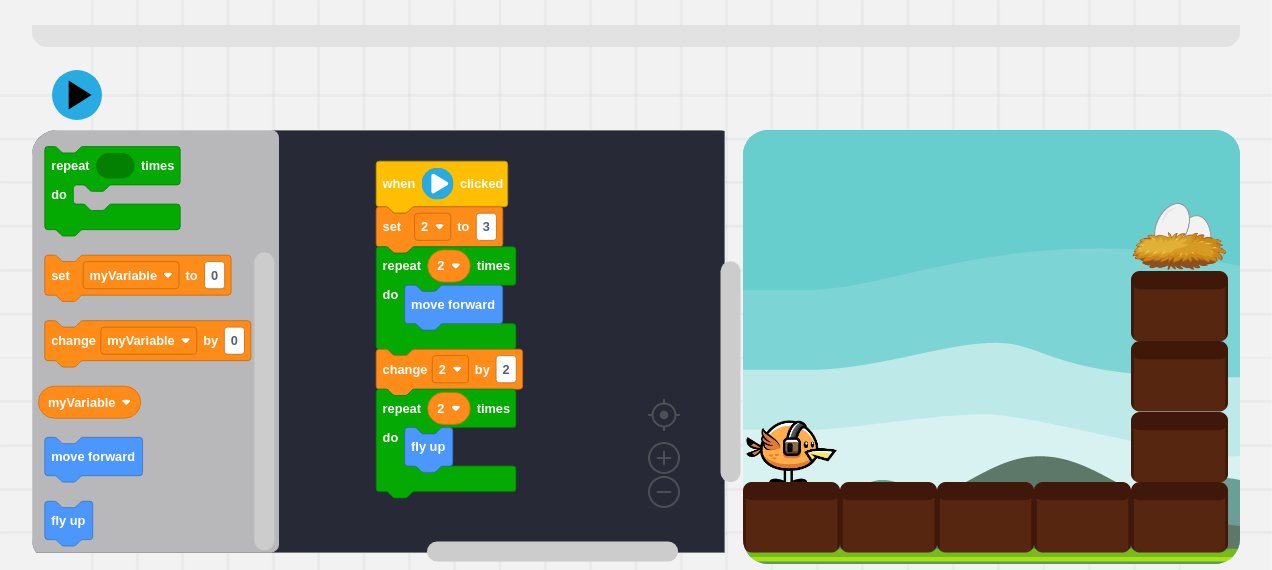 click on "2" 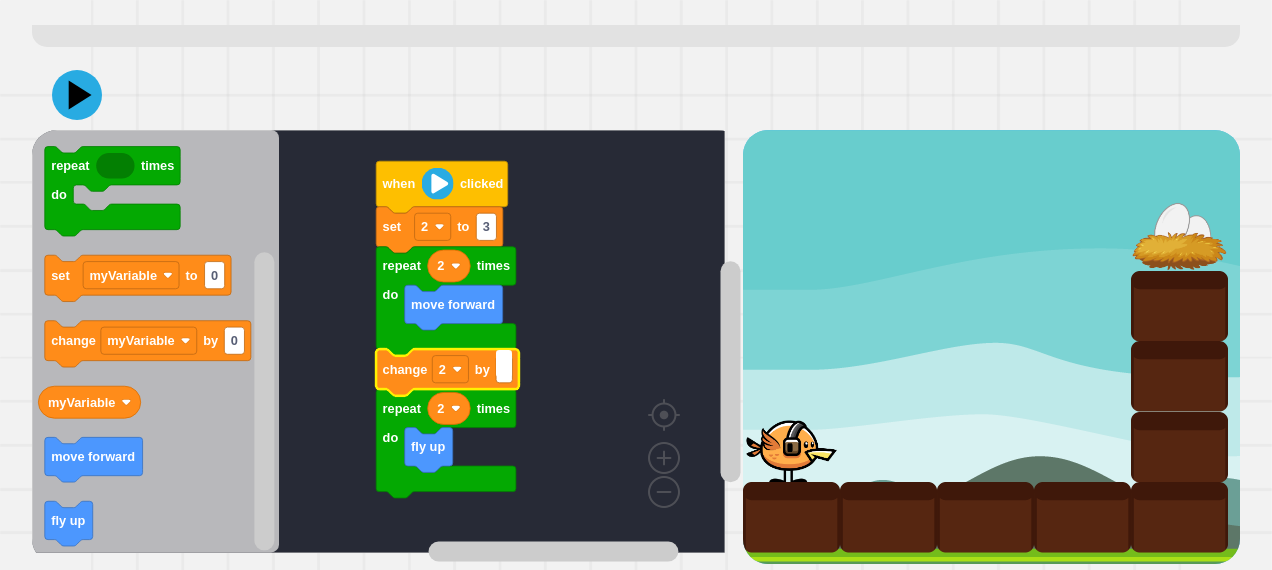 type on "*" 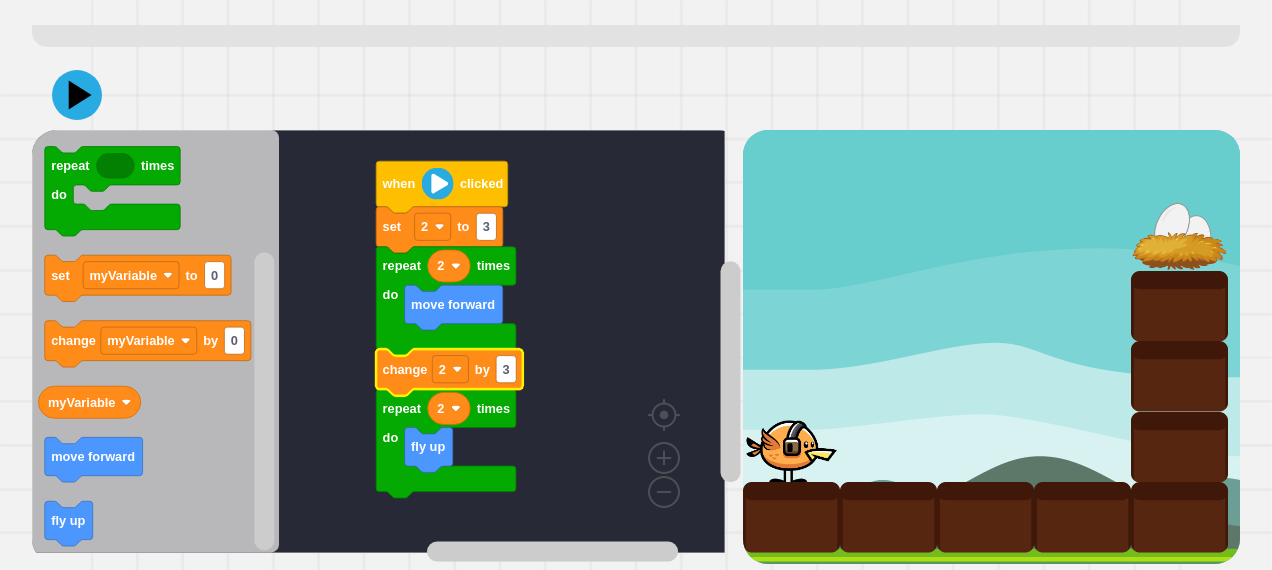 click 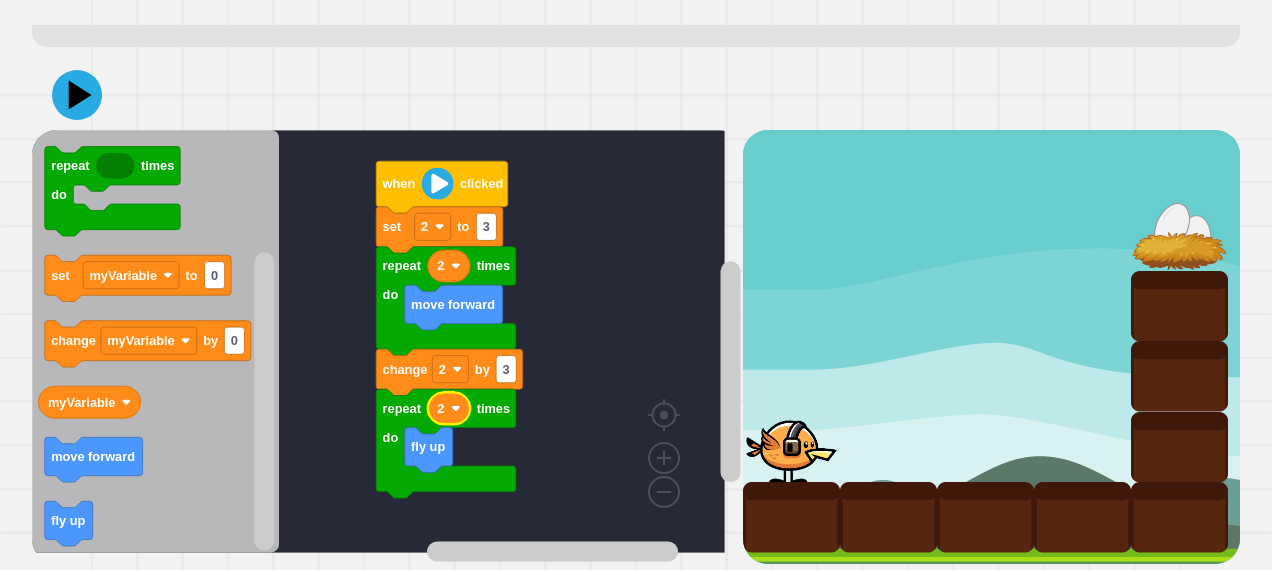 click 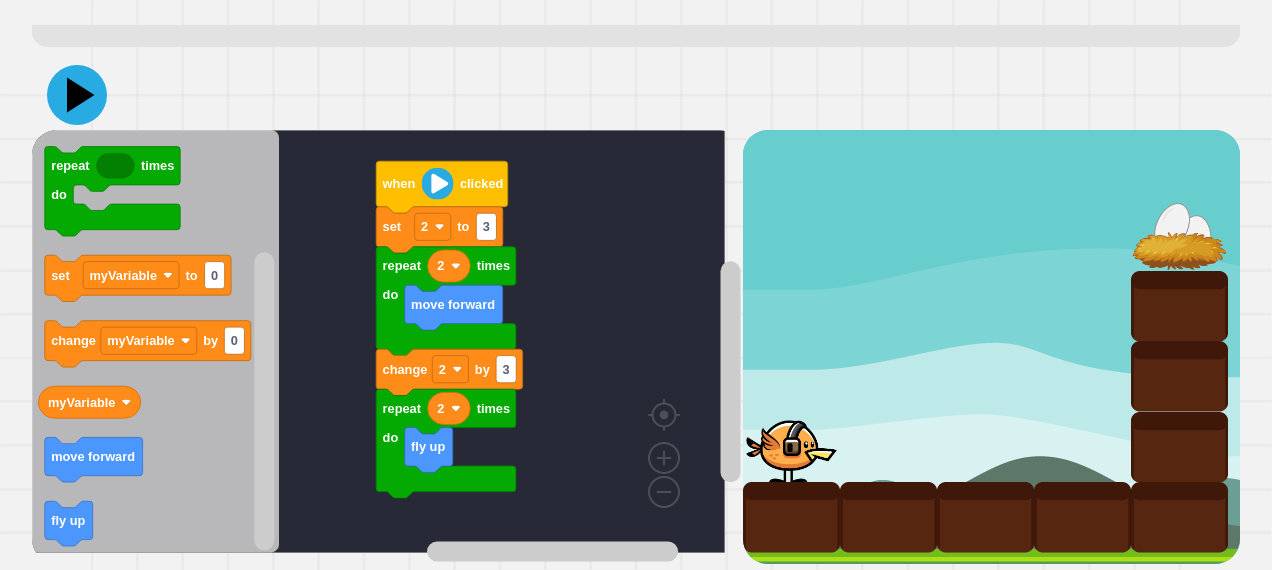 click 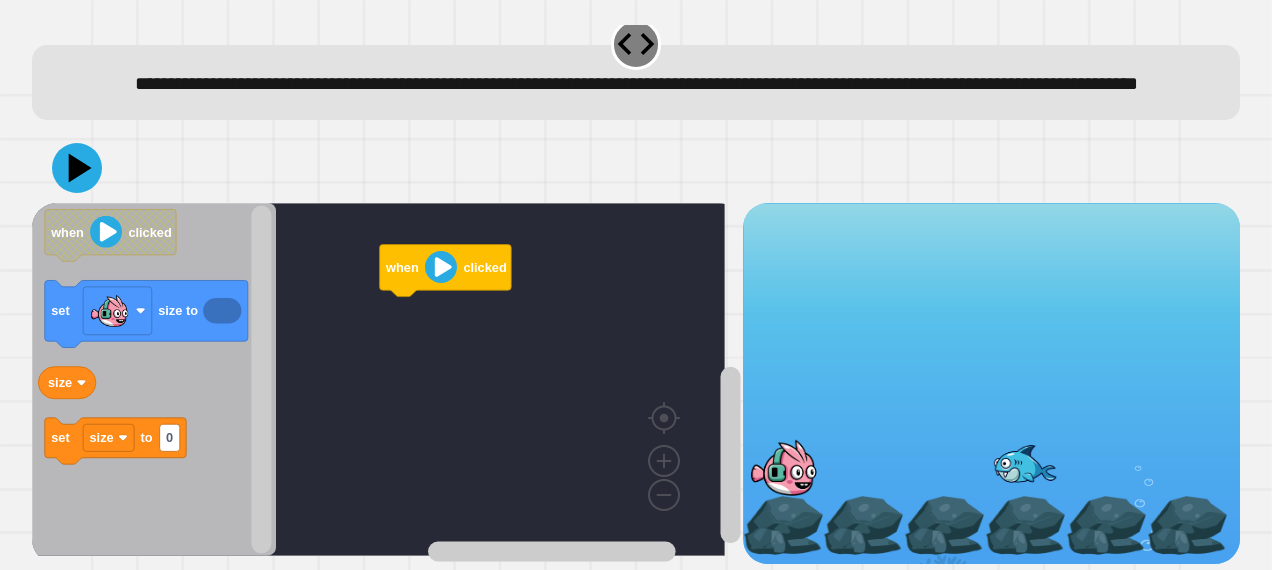 scroll, scrollTop: 70, scrollLeft: 0, axis: vertical 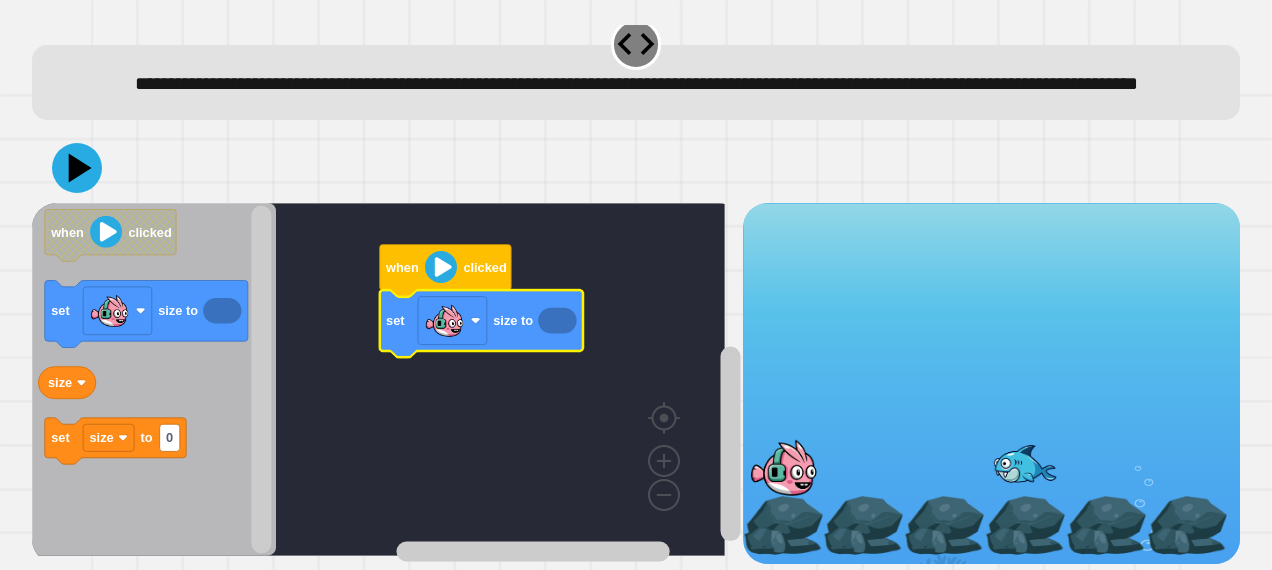 click 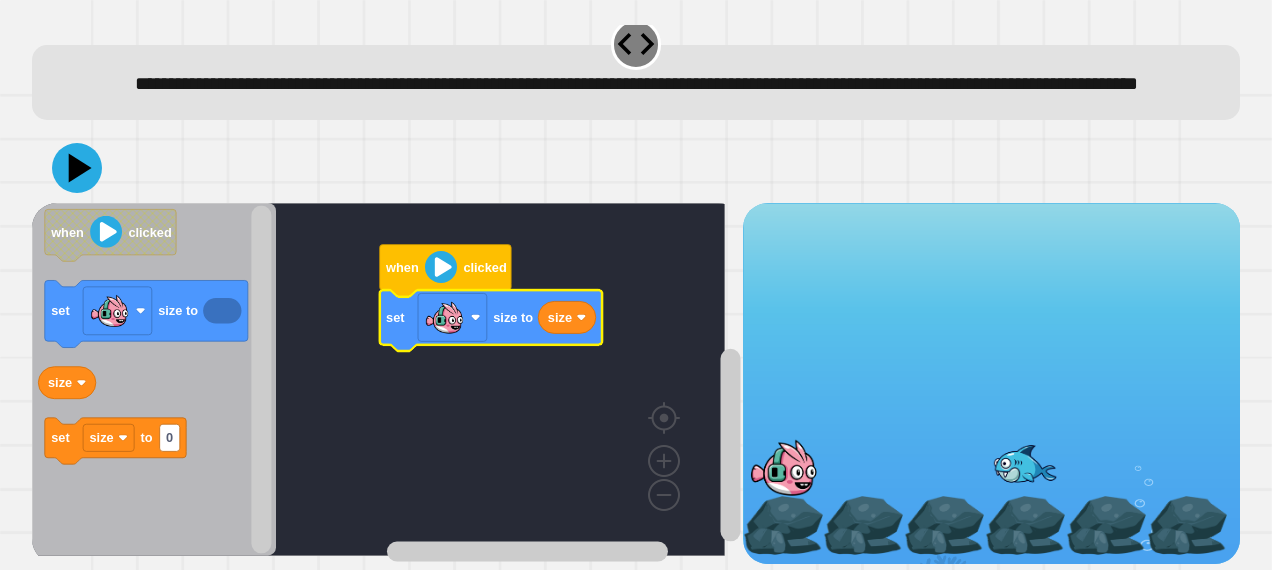 click 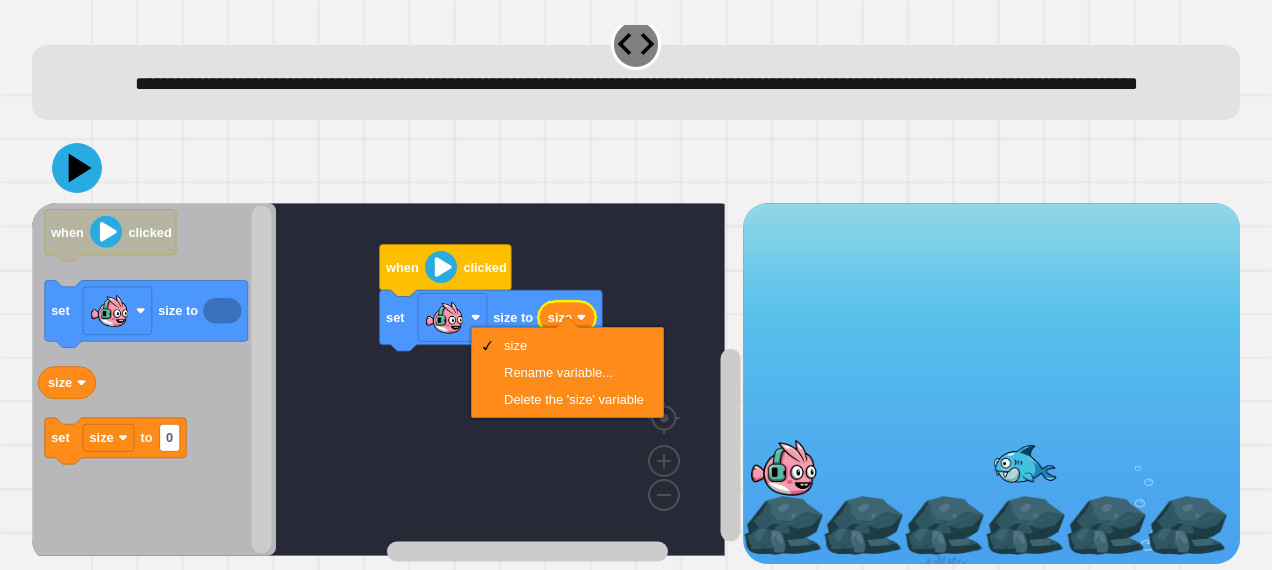 click 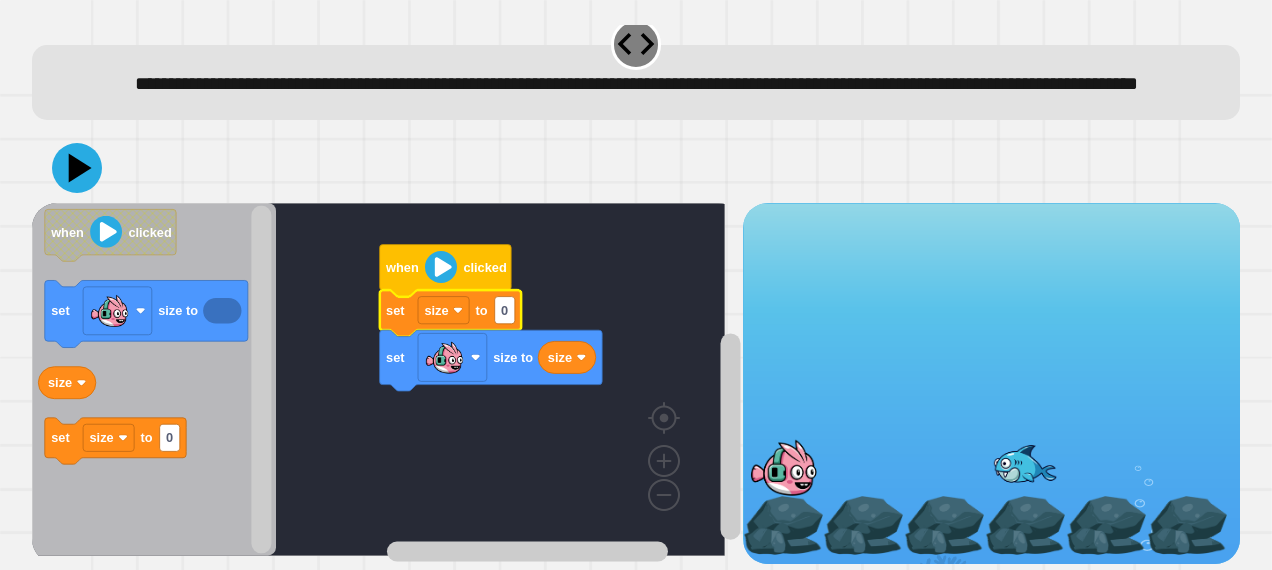 click on "0" 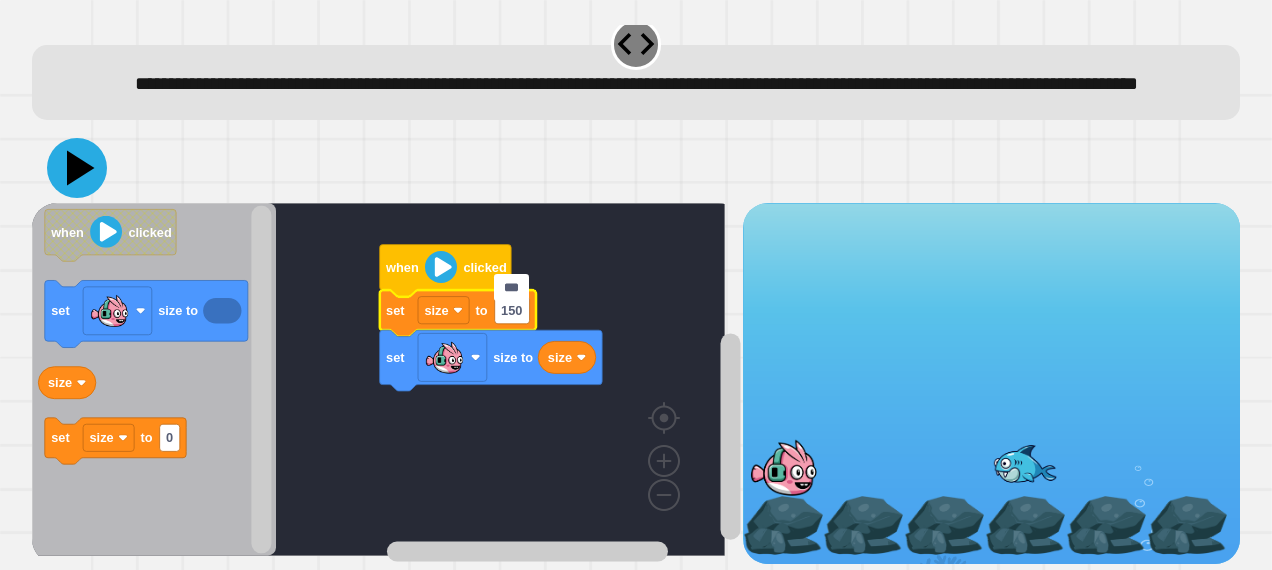 type on "***" 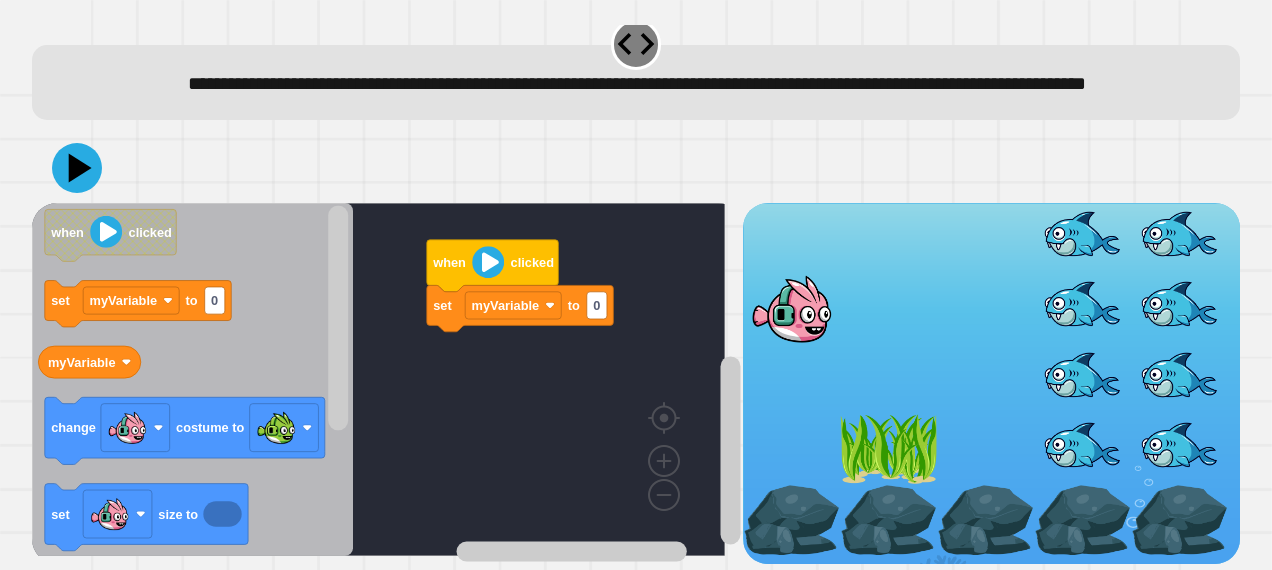scroll, scrollTop: 70, scrollLeft: 0, axis: vertical 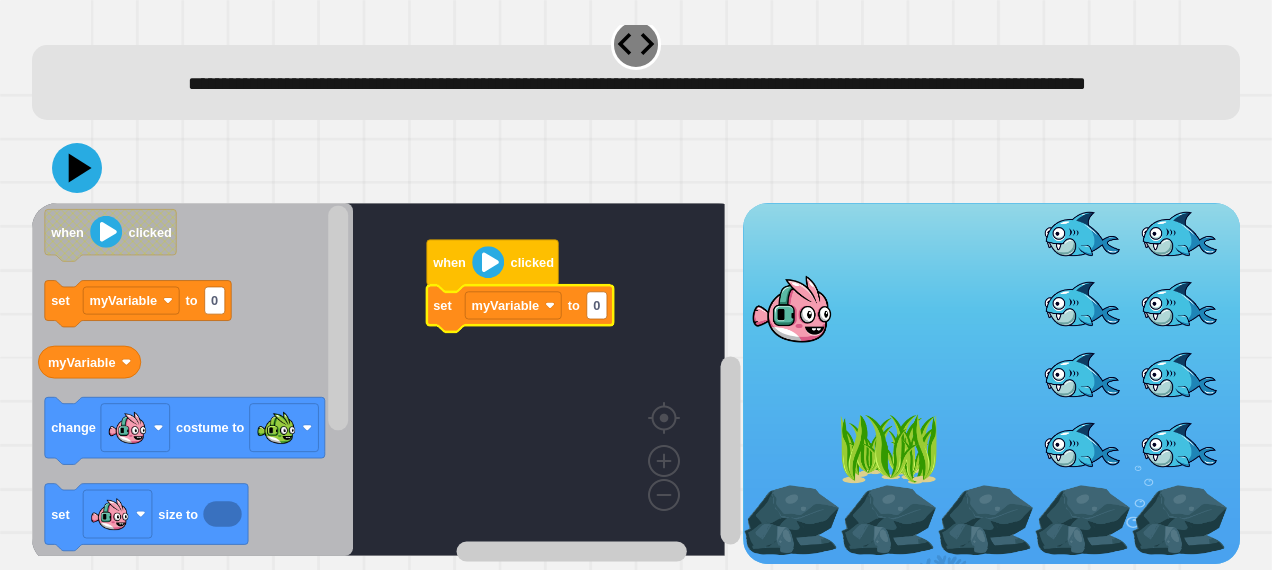 click 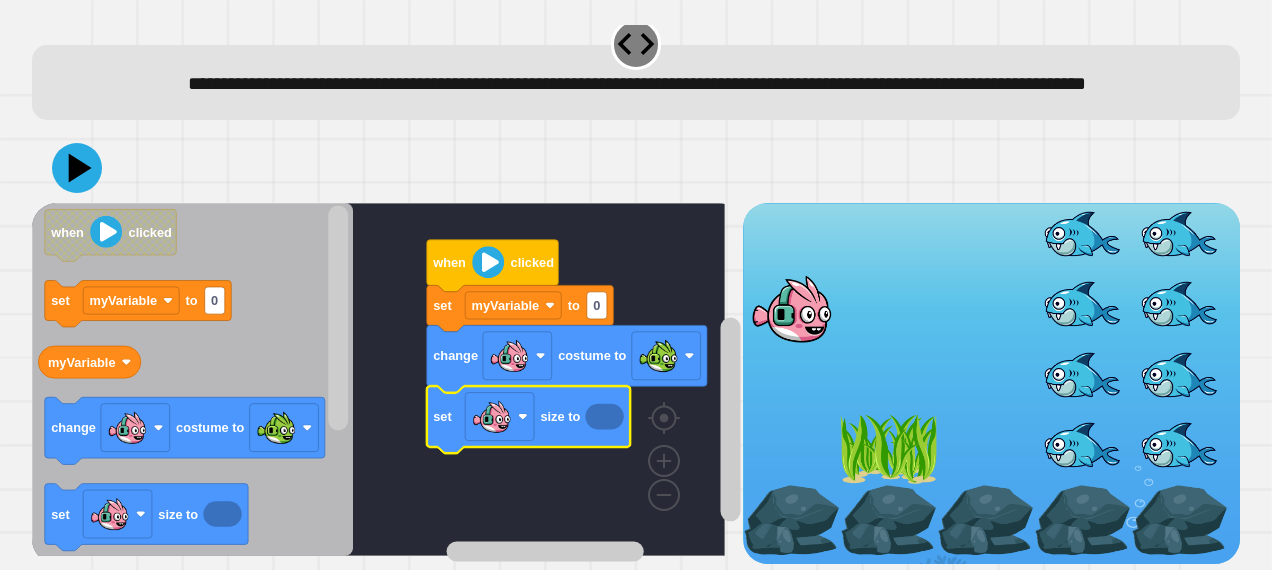 click on "0" 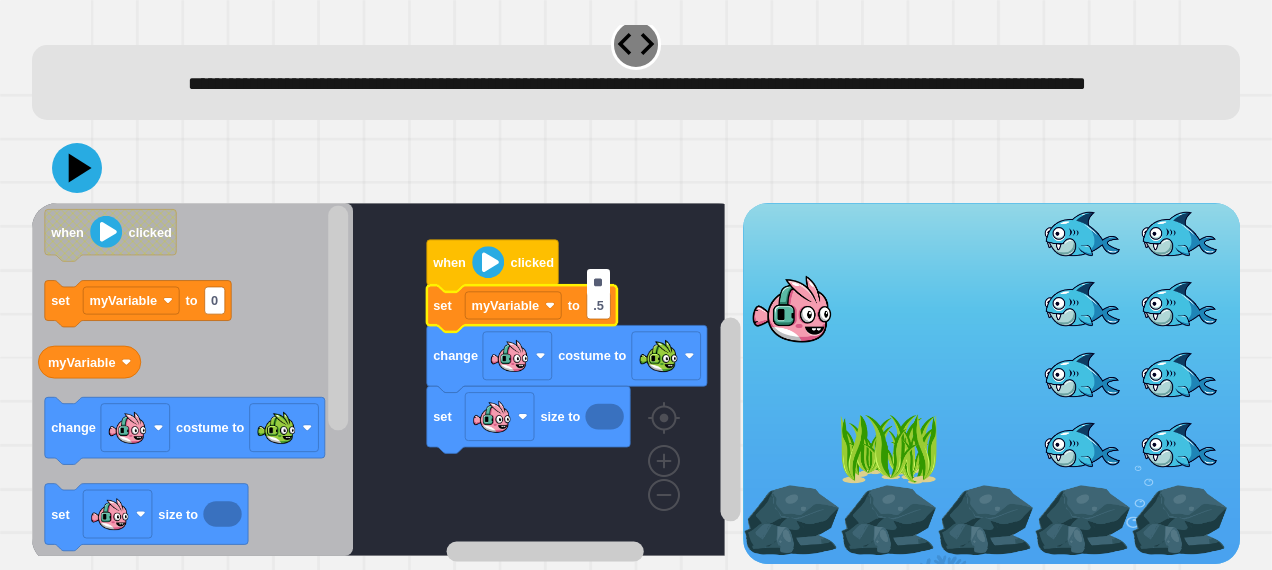 type on "***" 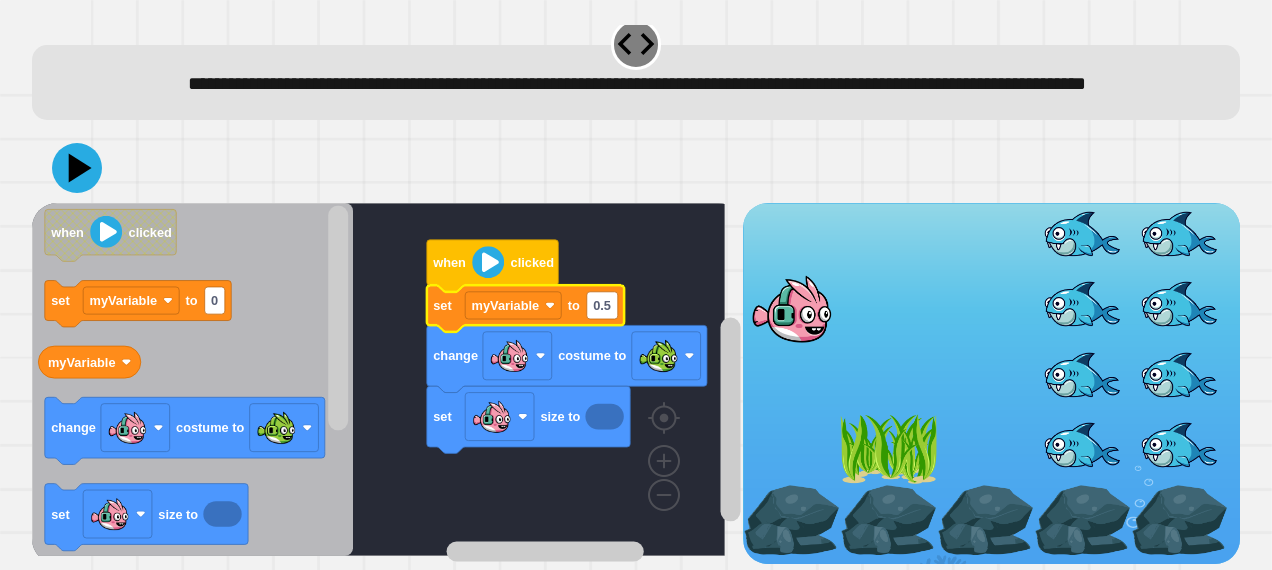 click 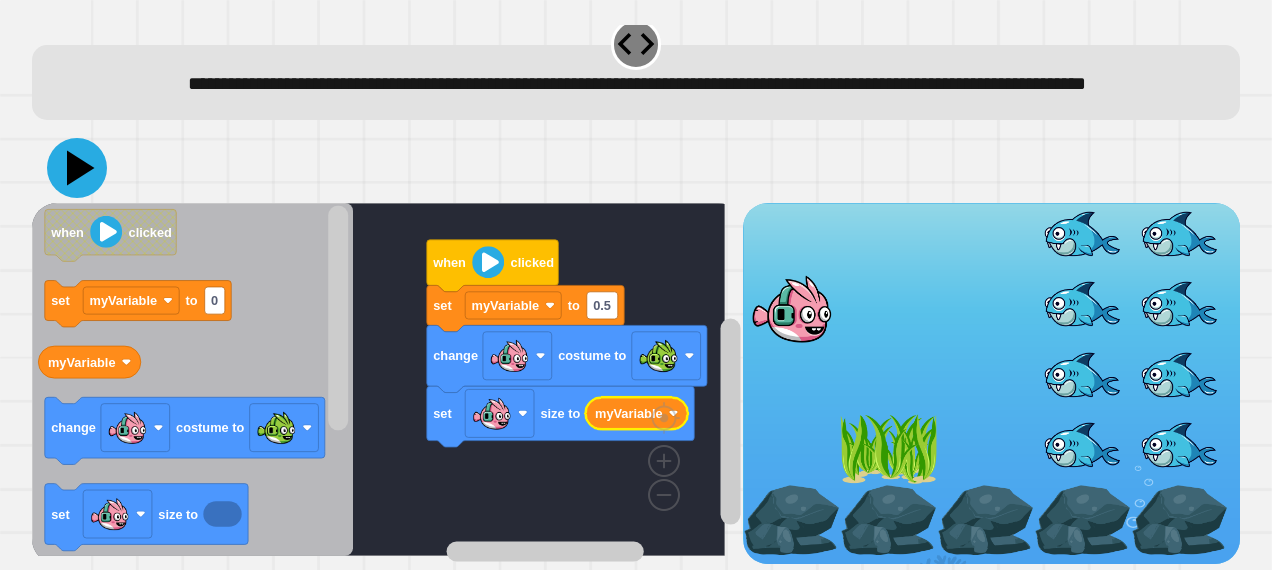 click 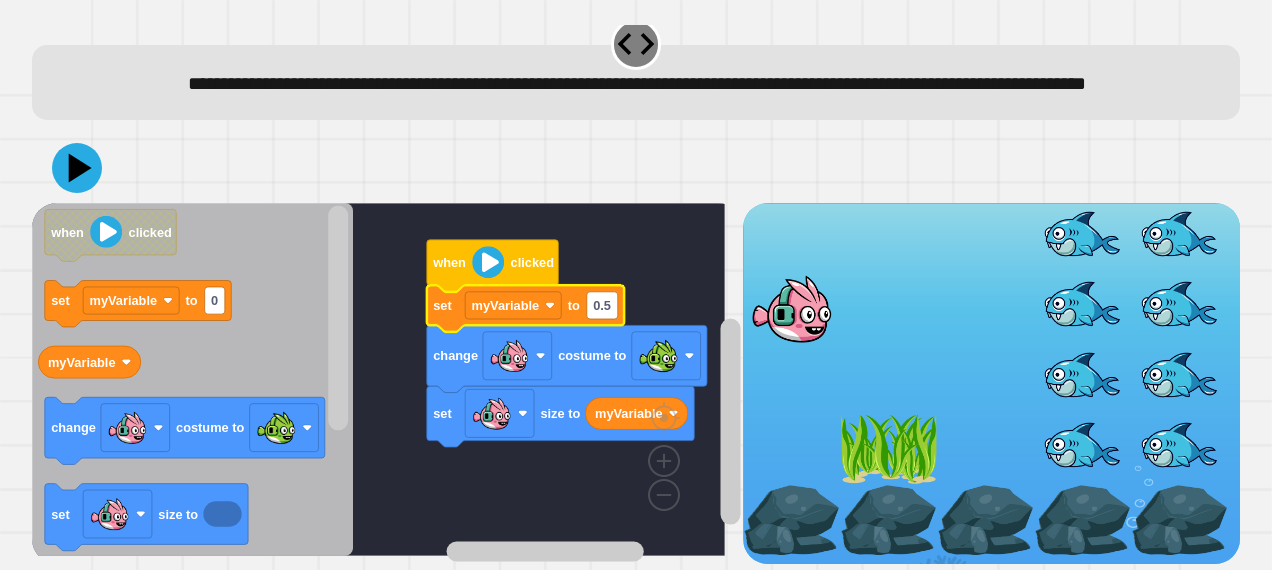 click on "0.5" 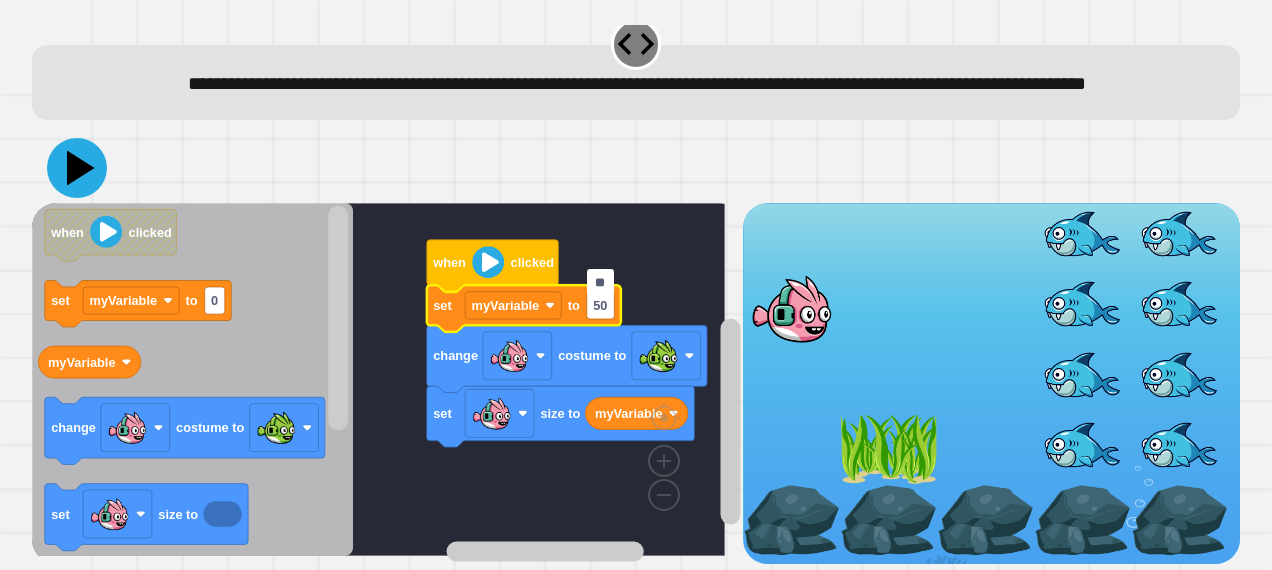 type on "**" 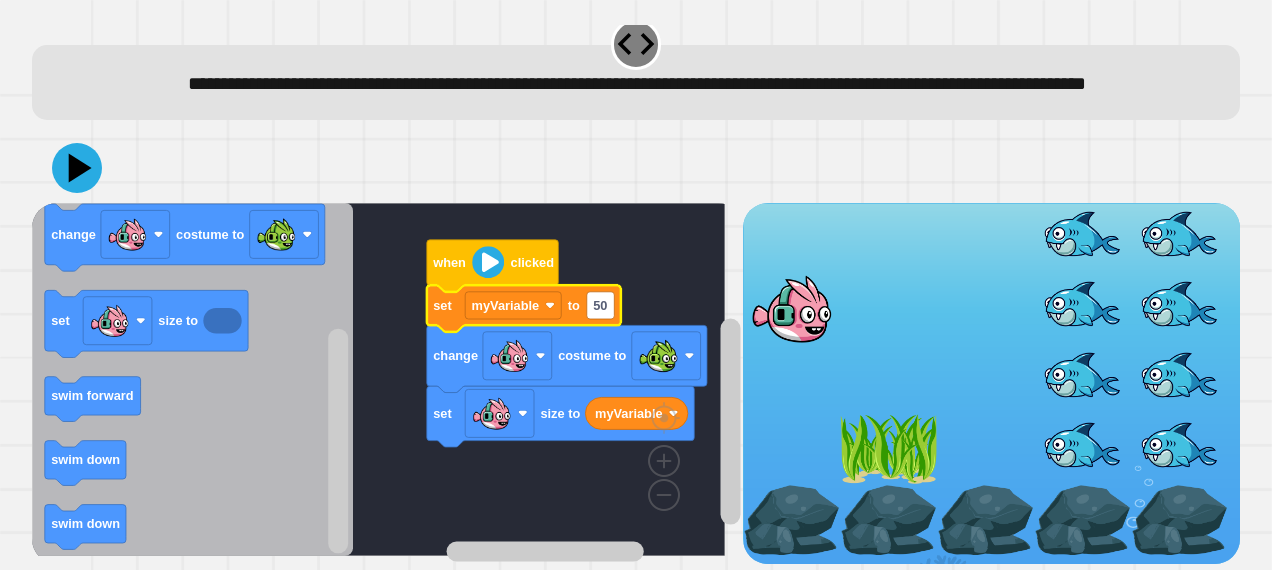 click on "**********" at bounding box center (636, 285) 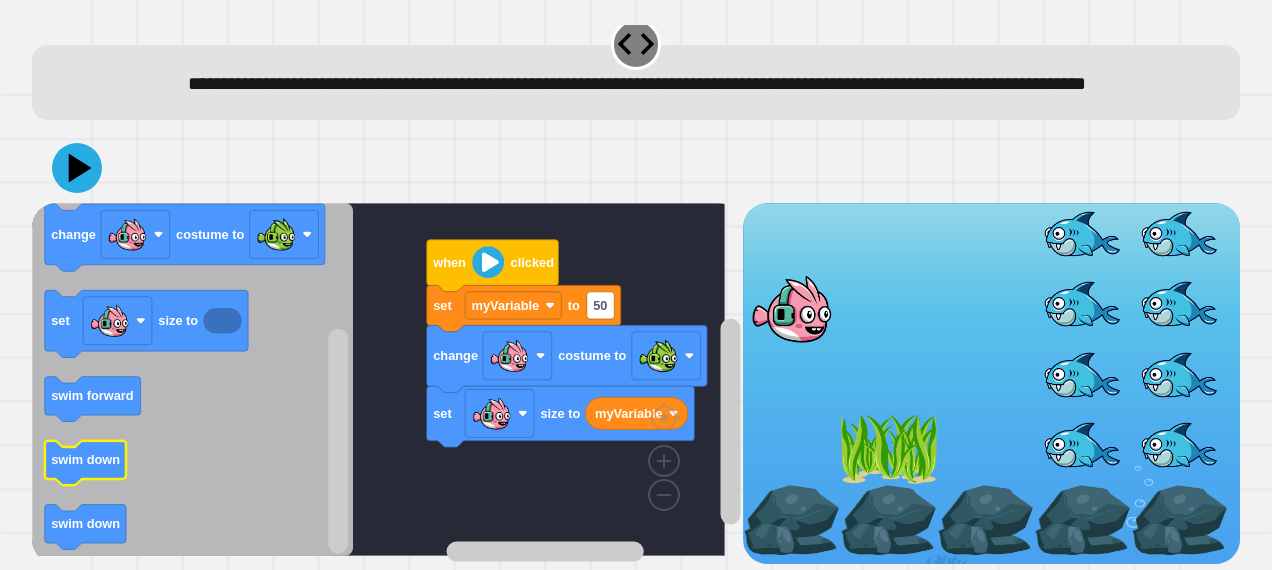 click on "swim down" 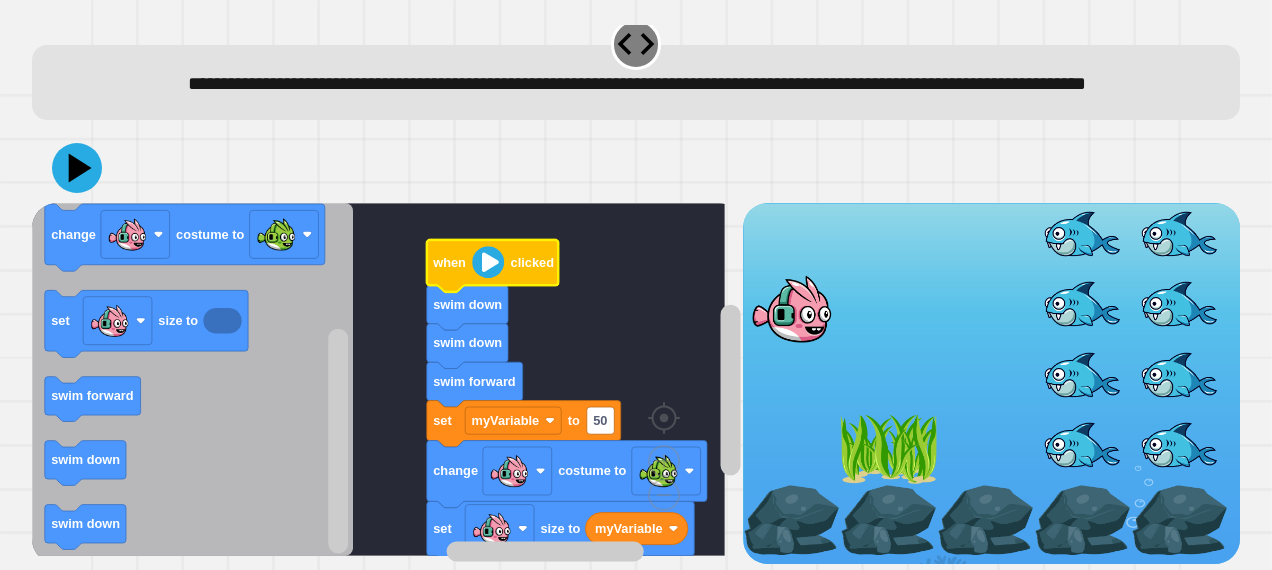 click 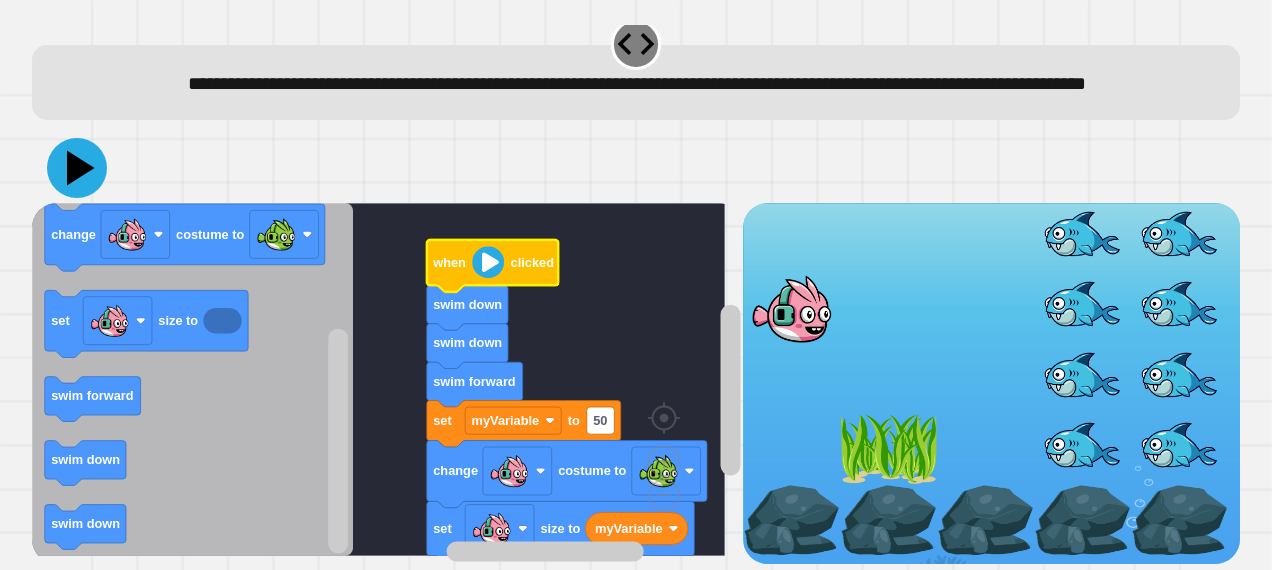 click 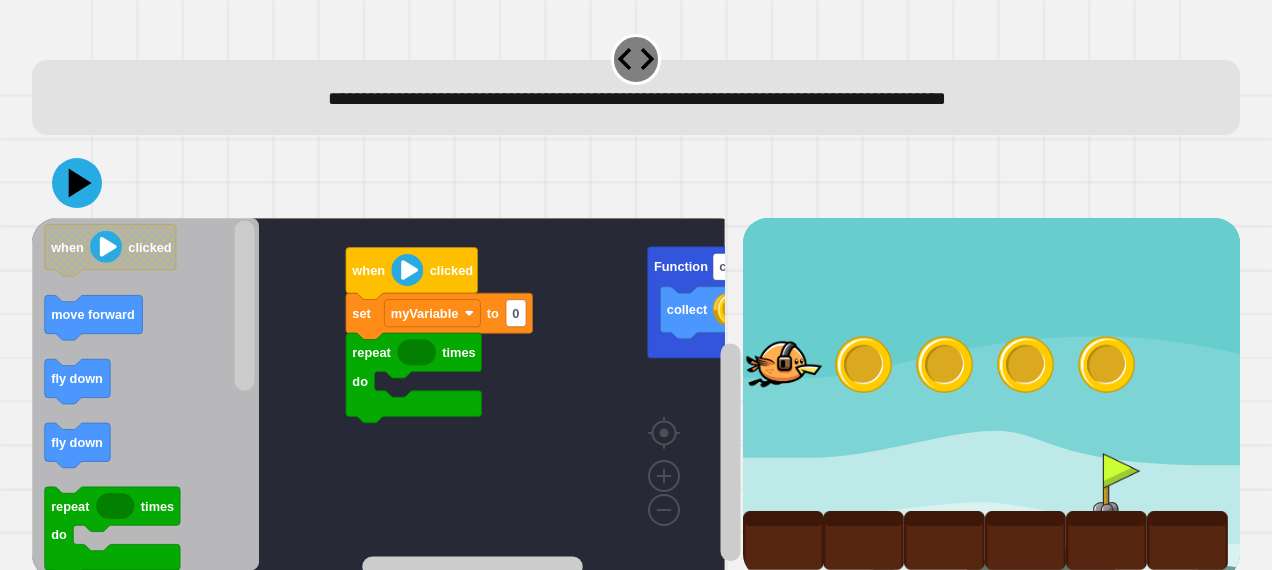 scroll, scrollTop: 39, scrollLeft: 0, axis: vertical 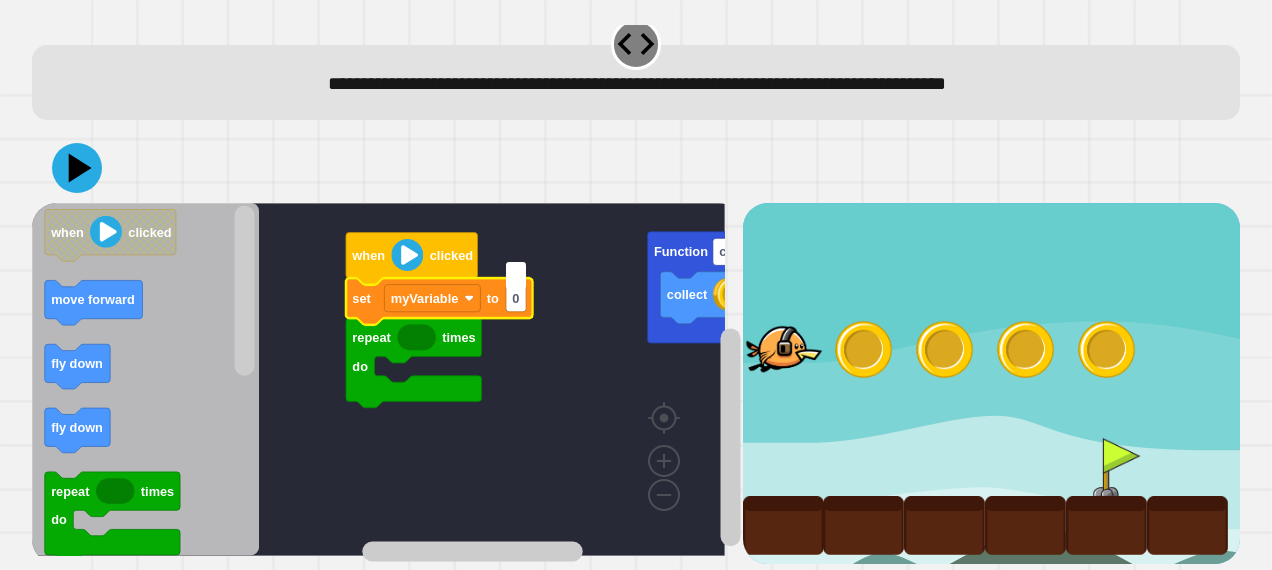 type on "*" 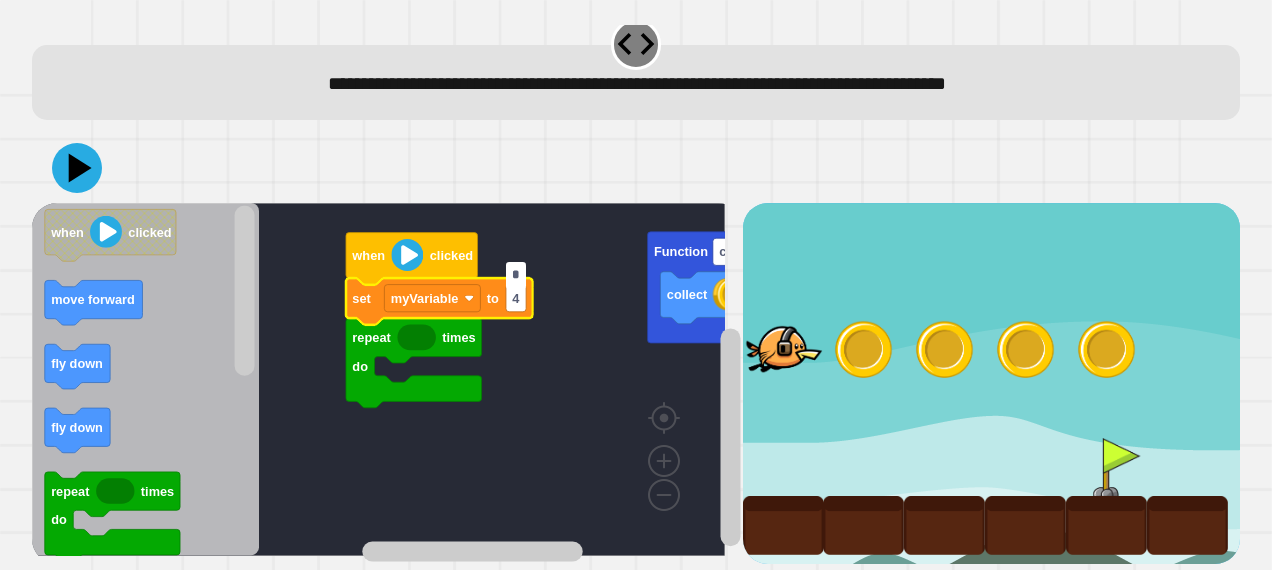click 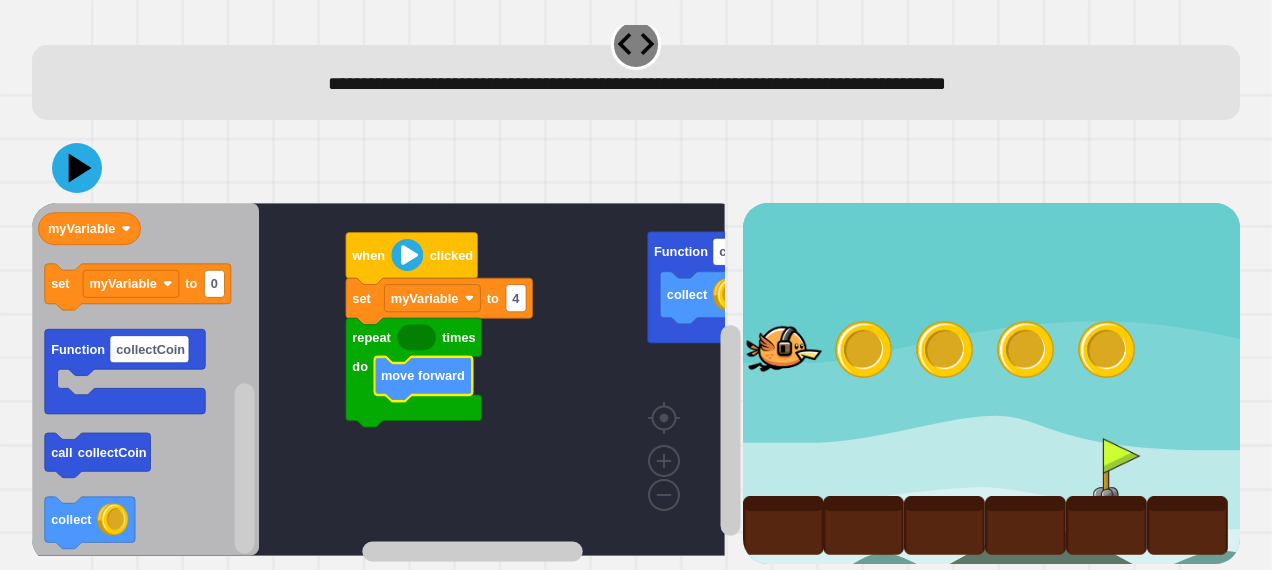click 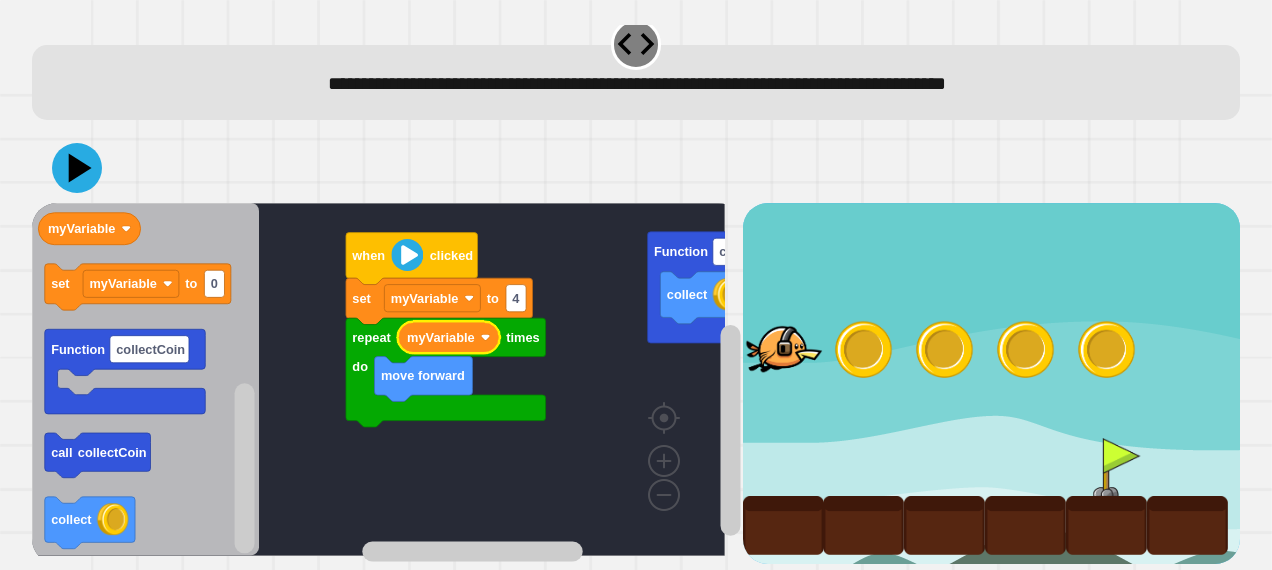 click on "**********" at bounding box center (635, 297) 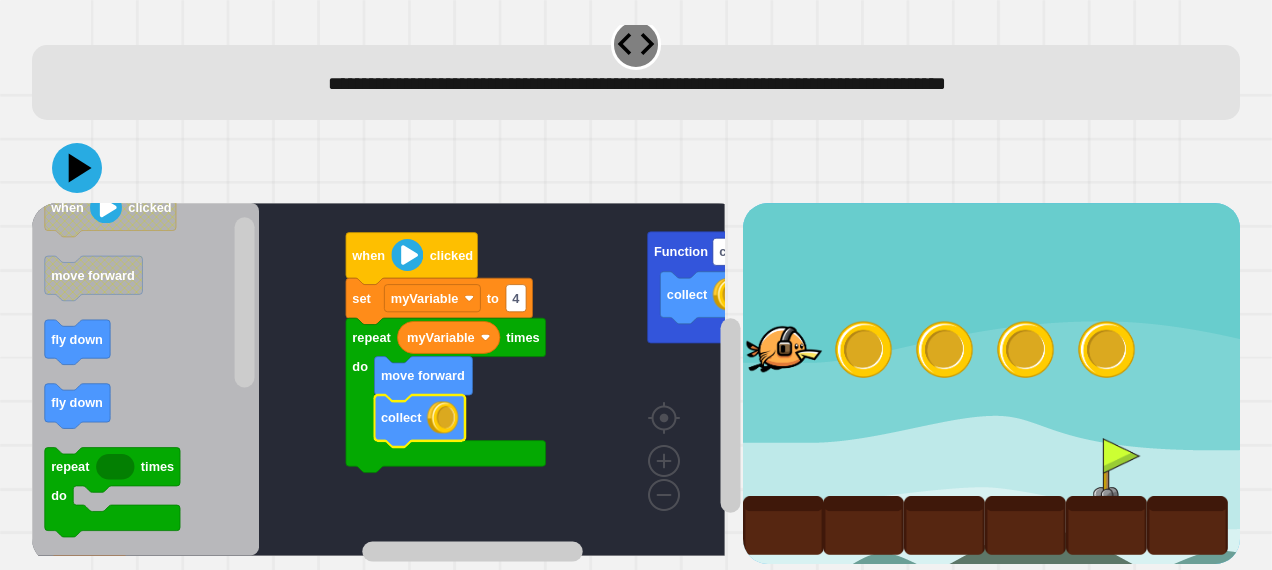 click on "collect Function collectCoin   when clicked repeat times do move forward collect myVariable set myVariable to 4 when clicked move forward fly down fly down repeat times do myVariable set myVariable to 0 Function collectCoin   call collectCoin collect" at bounding box center (387, 384) 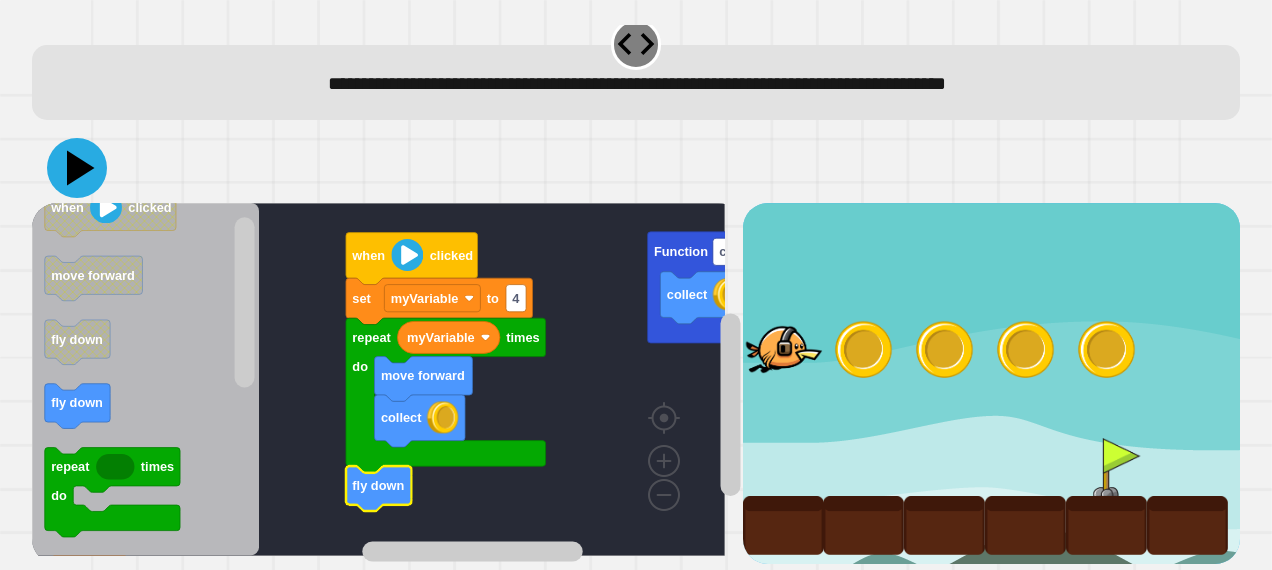 click 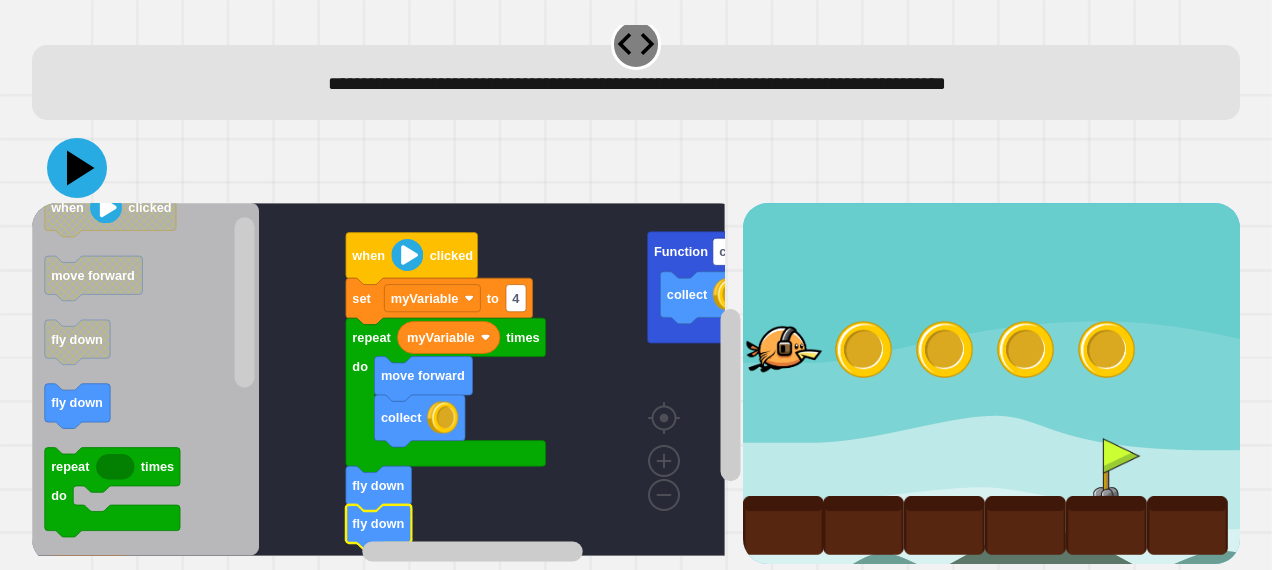 click 